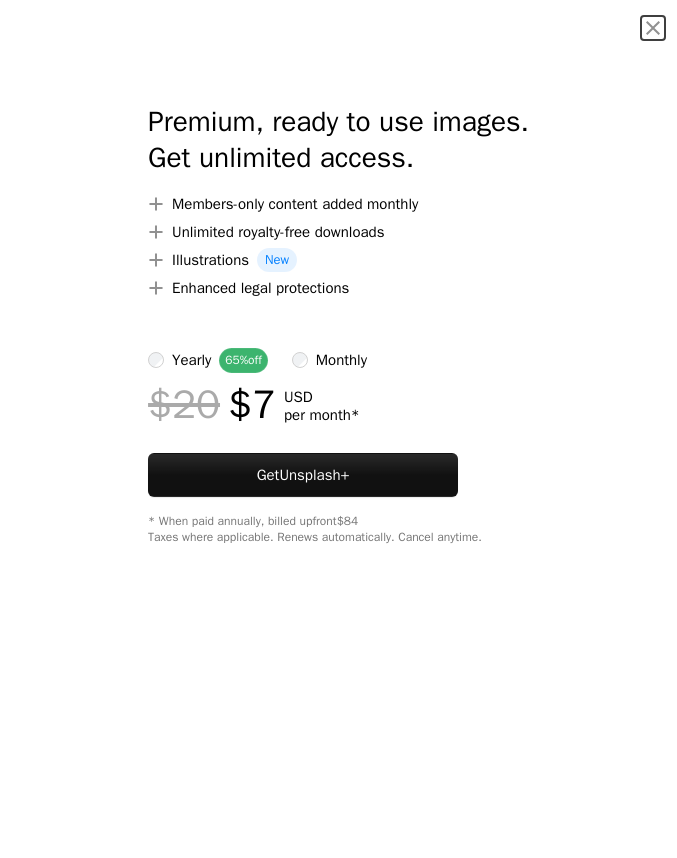 scroll, scrollTop: 0, scrollLeft: 0, axis: both 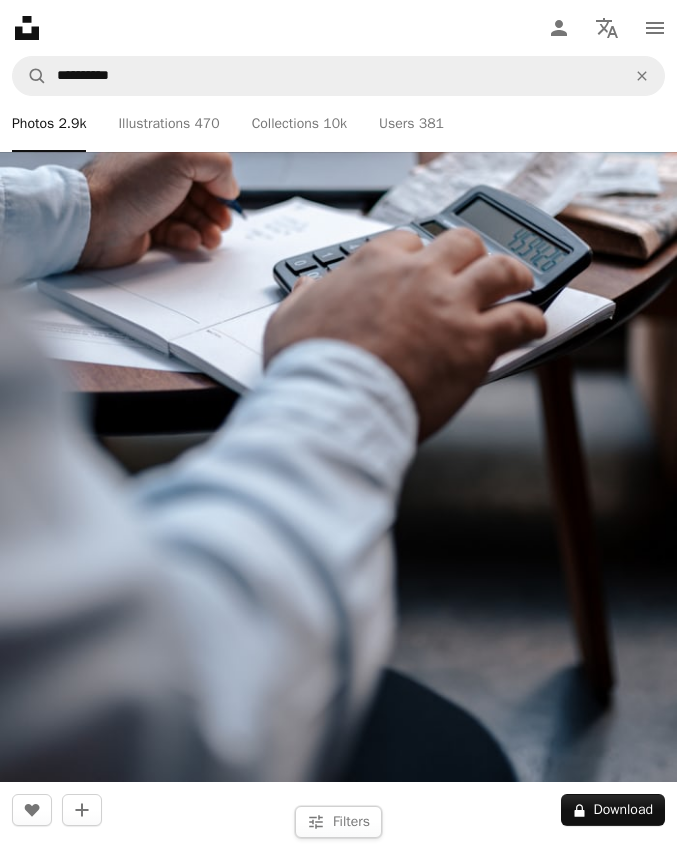 click on "Unsplash logo Unsplash Home" 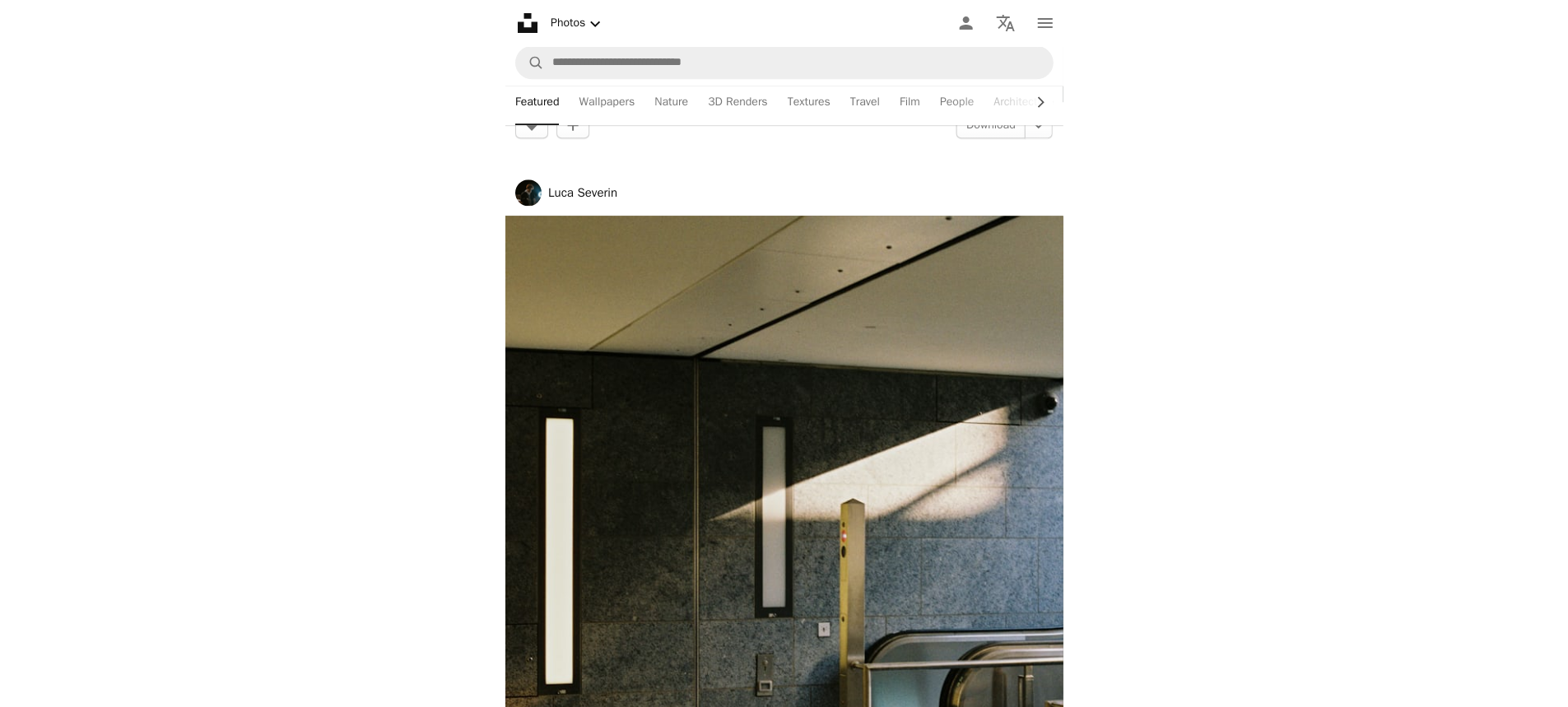 scroll, scrollTop: 0, scrollLeft: 0, axis: both 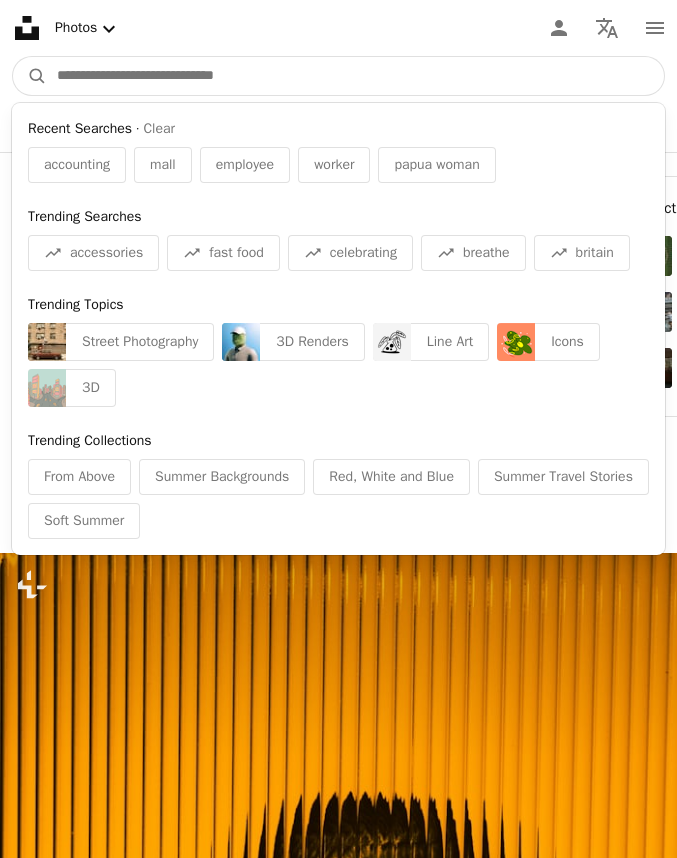 click at bounding box center (355, 76) 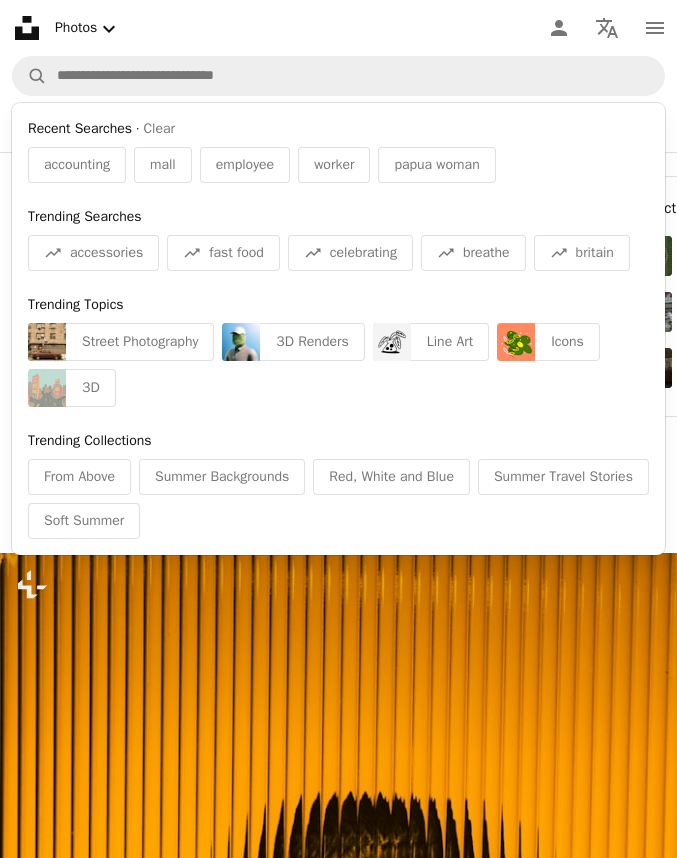 click at bounding box center [338, 1061] 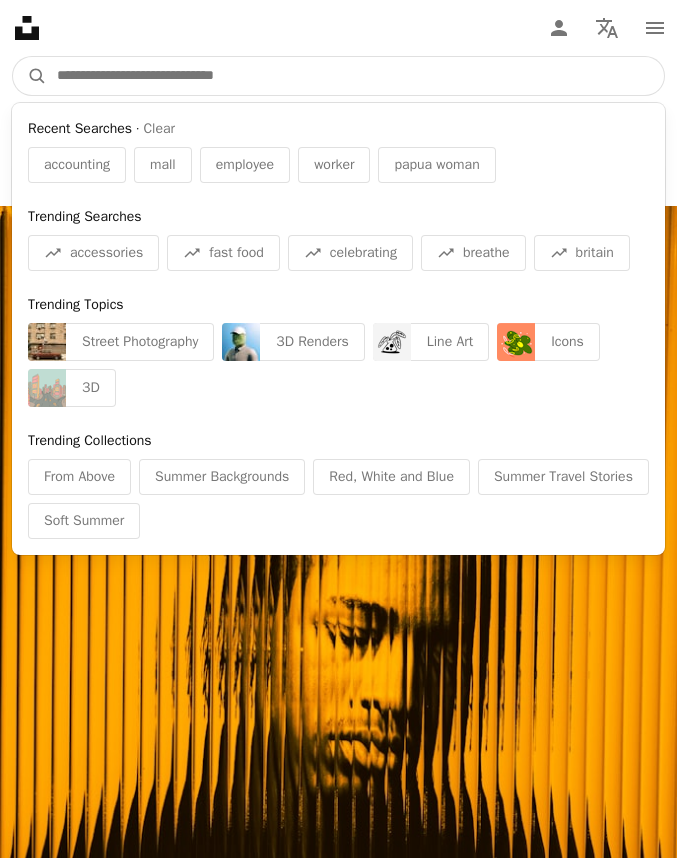 click at bounding box center [355, 76] 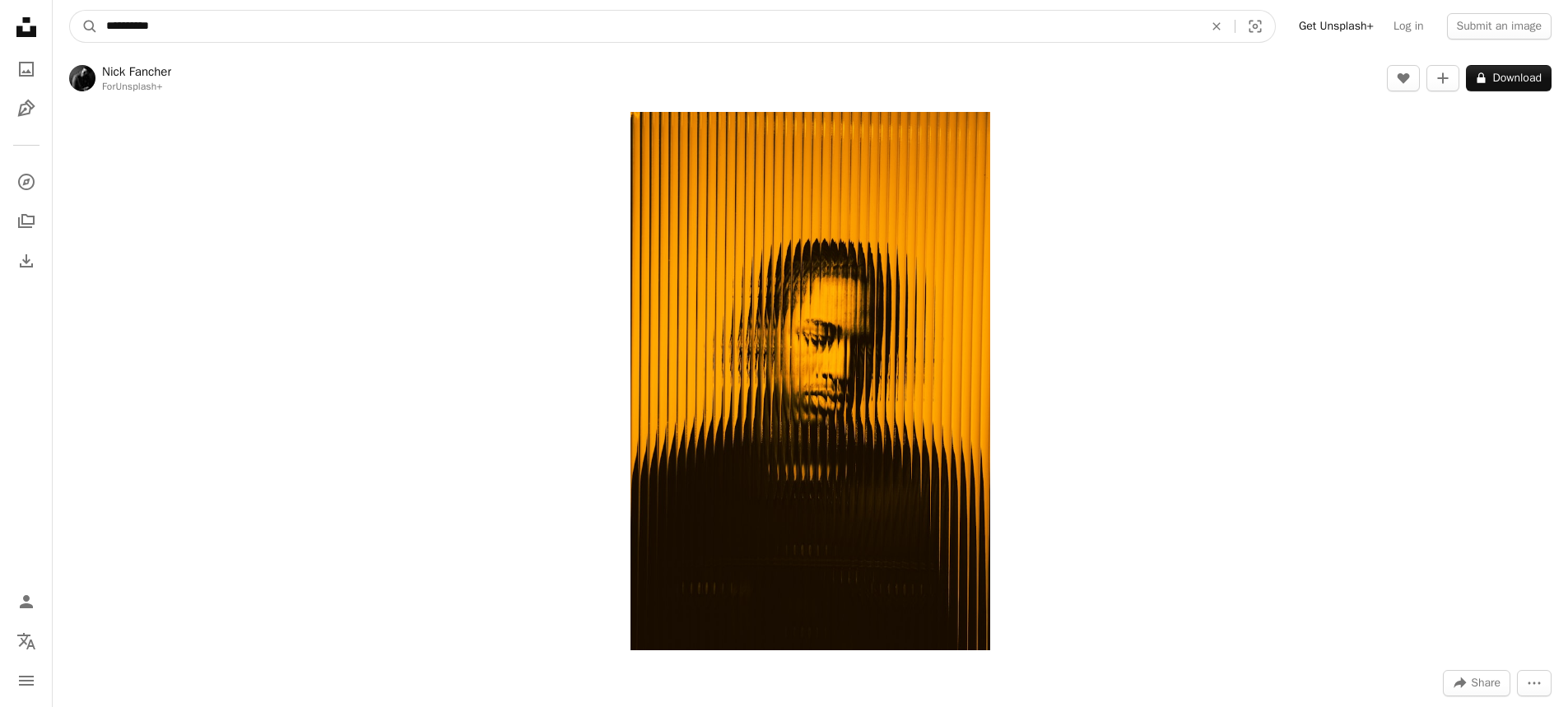 type on "**********" 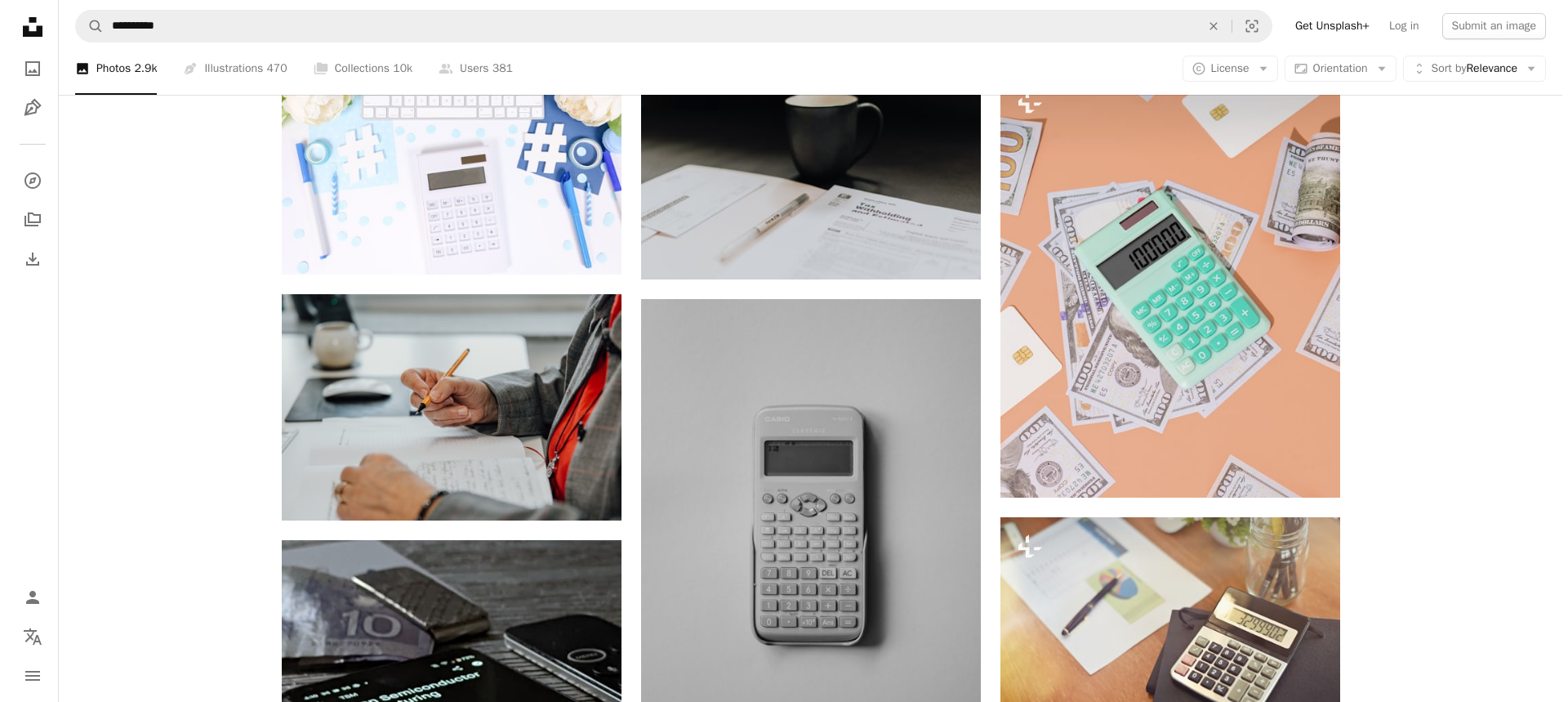 scroll, scrollTop: 3923, scrollLeft: 0, axis: vertical 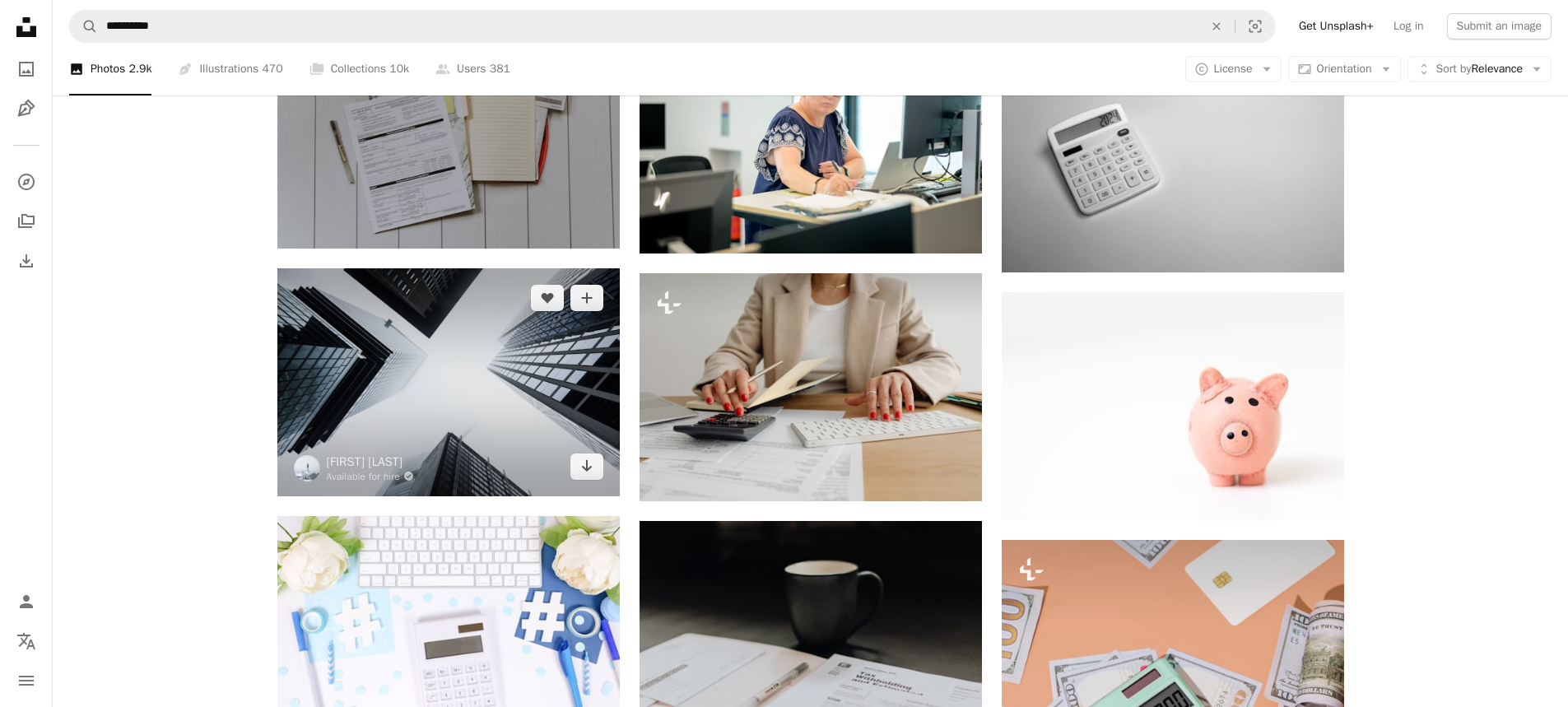 click at bounding box center (449, 382) 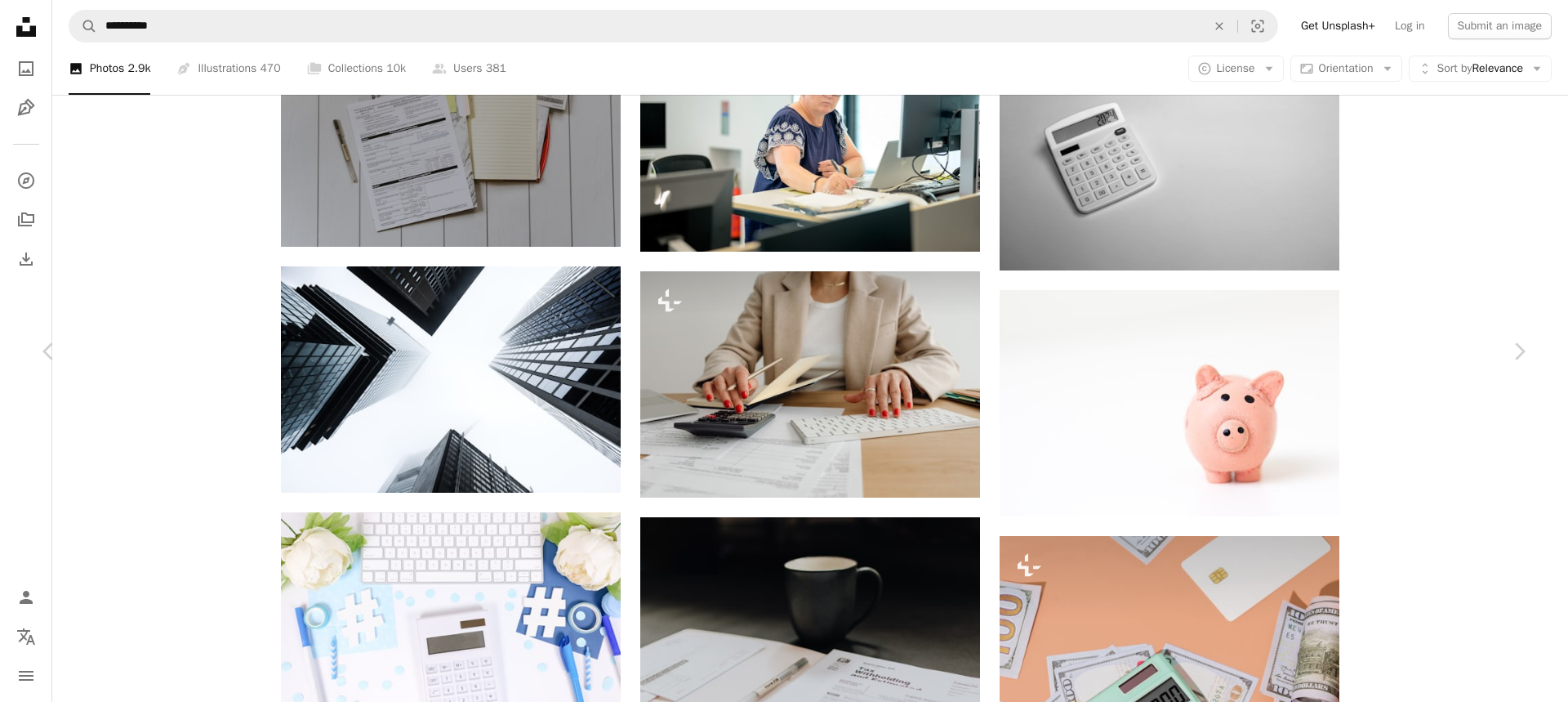 scroll, scrollTop: 1145, scrollLeft: 0, axis: vertical 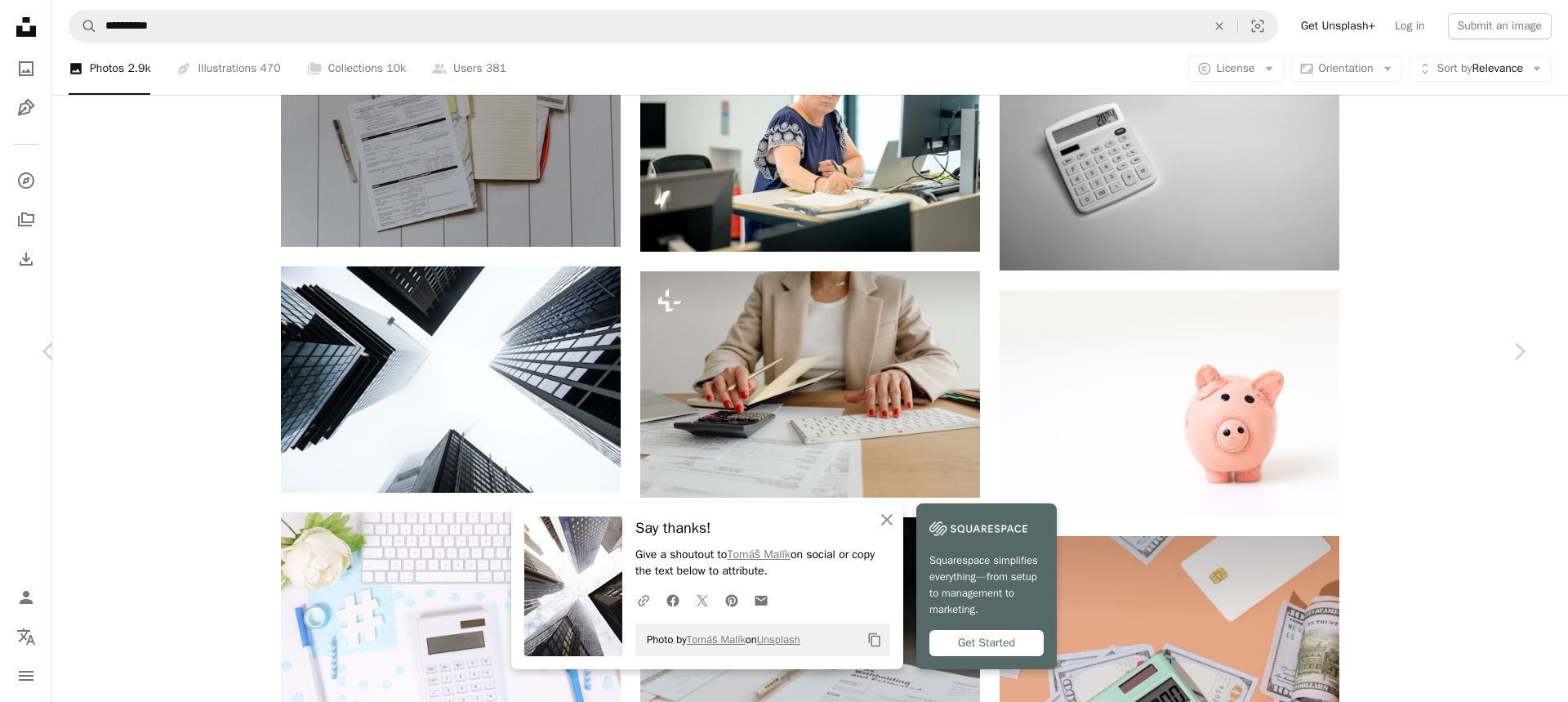 click on "An X shape Chevron left Chevron right An X shape Close Say thanks! Give a shoutout to  [FIRST] [LAST]  on social or copy the text below to attribute. A URL sharing icon (chains) Facebook icon X (formerly Twitter) icon Pinterest icon An envelope Photo by  [FIRST] [LAST]  on  Unsplash
Copy content Squarespace simplifies everything—from setup to management to marketing. Get Started [FIRST] [LAST] Available for hire A checkmark inside of a circle A heart A plus sign Download free Chevron down Zoom in Views 4,856 Downloads 25 A forward-right arrow Share Info icon Info More Actions Calendar outlined Published on  June 24, 2024 Camera Canon, EOS R6 Safety Free to use under the  Unsplash License building city grey white urban office building cityscape town skyscraper apartment building housing tower high rise condo Public domain images Browse premium related images on iStock  |  Save 20% with code UNSPLASH20 View more on iStock  ↗ Related images A heart A plus sign [FIRST] [LAST] Available for hire For" at bounding box center (784, 4130) 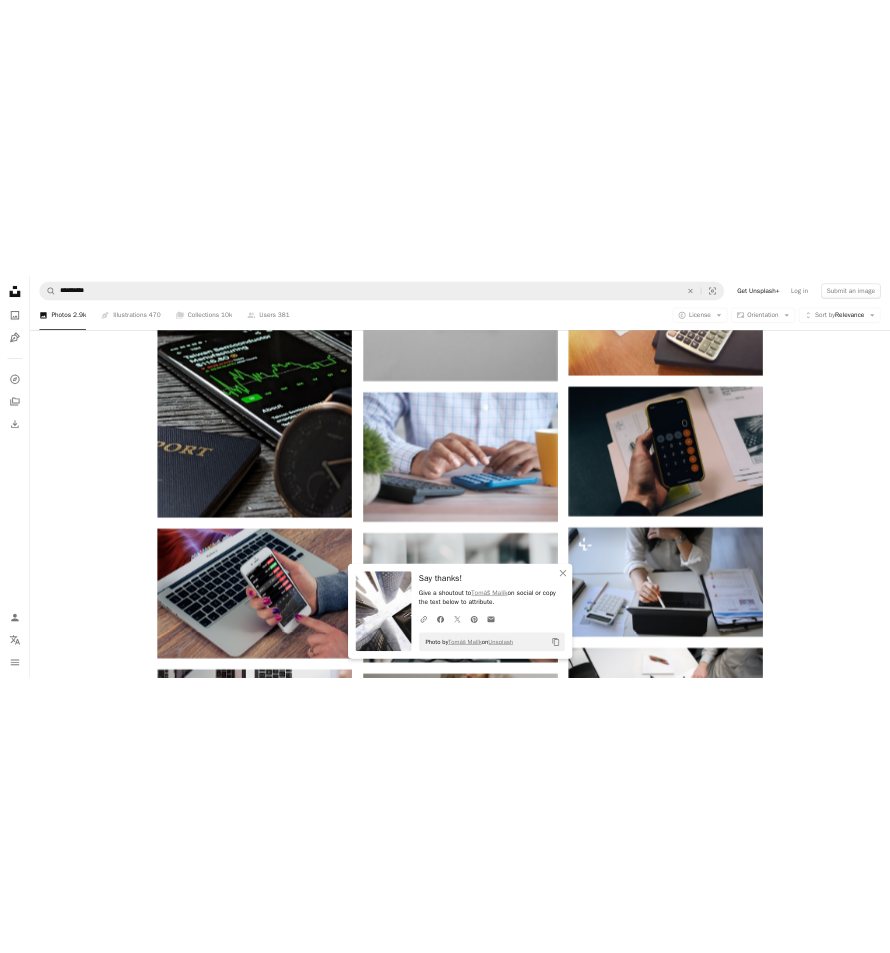 scroll, scrollTop: 6100, scrollLeft: 0, axis: vertical 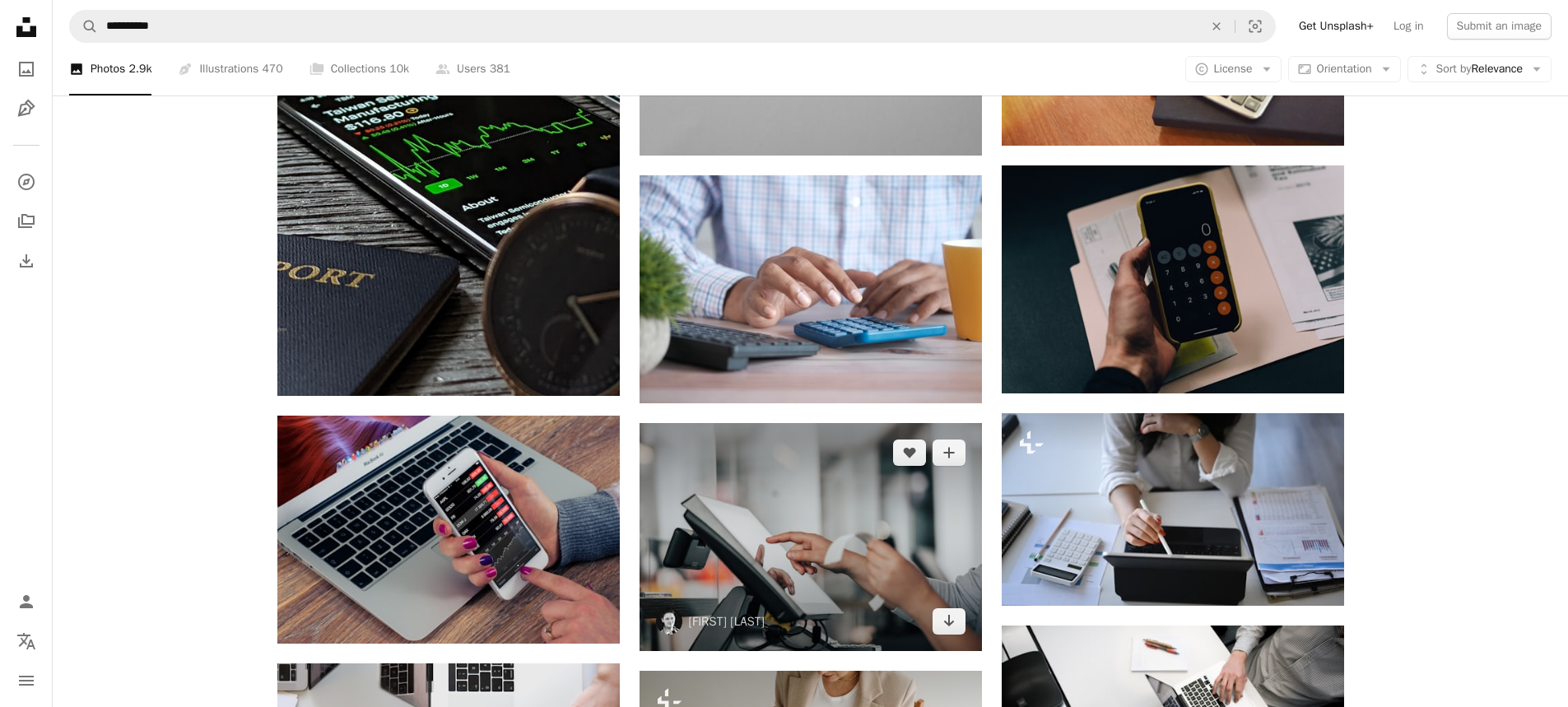 click at bounding box center (811, 537) 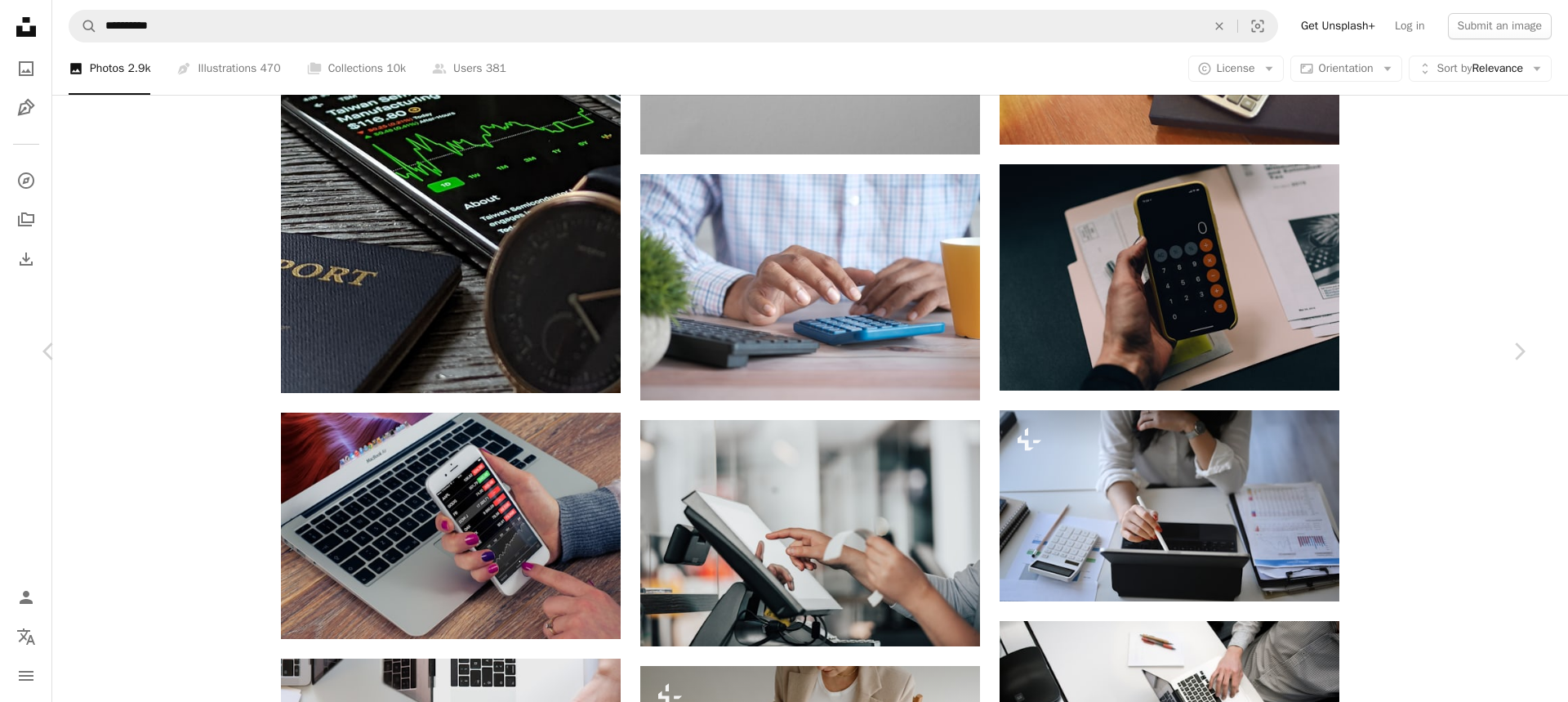 click on "Download free" at bounding box center [1368, 2755] 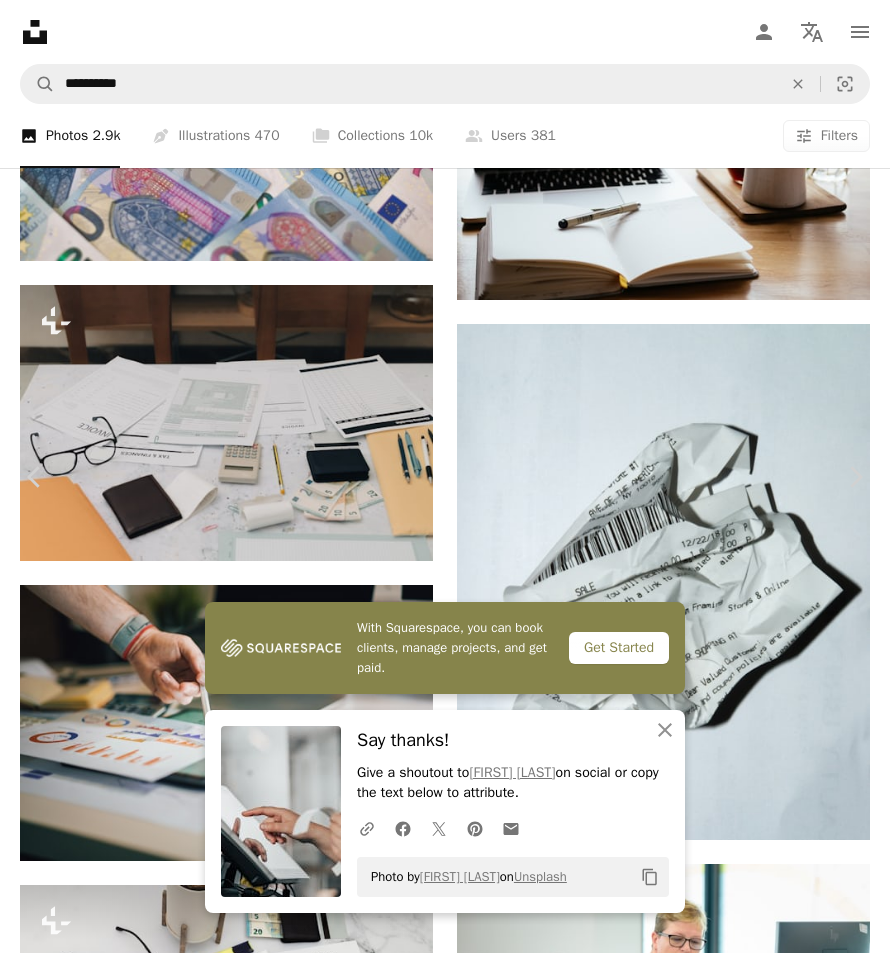 drag, startPoint x: 17, startPoint y: 15, endPoint x: 50, endPoint y: 56, distance: 52.63079 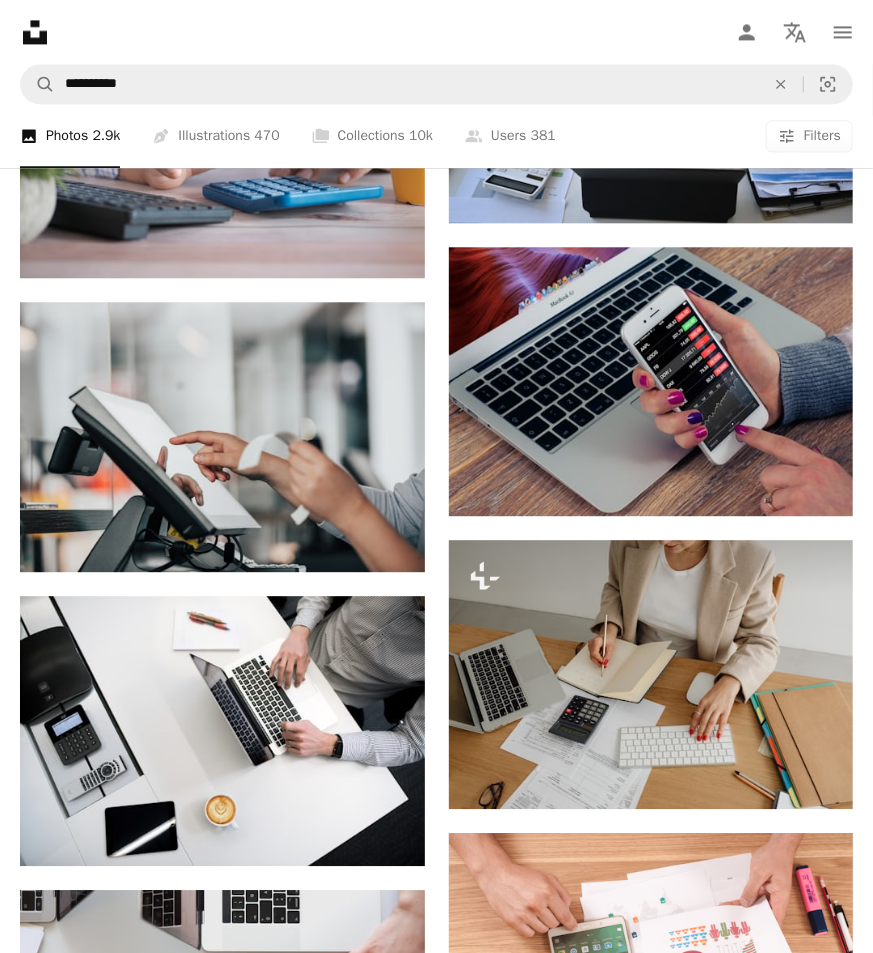scroll, scrollTop: 9555, scrollLeft: 0, axis: vertical 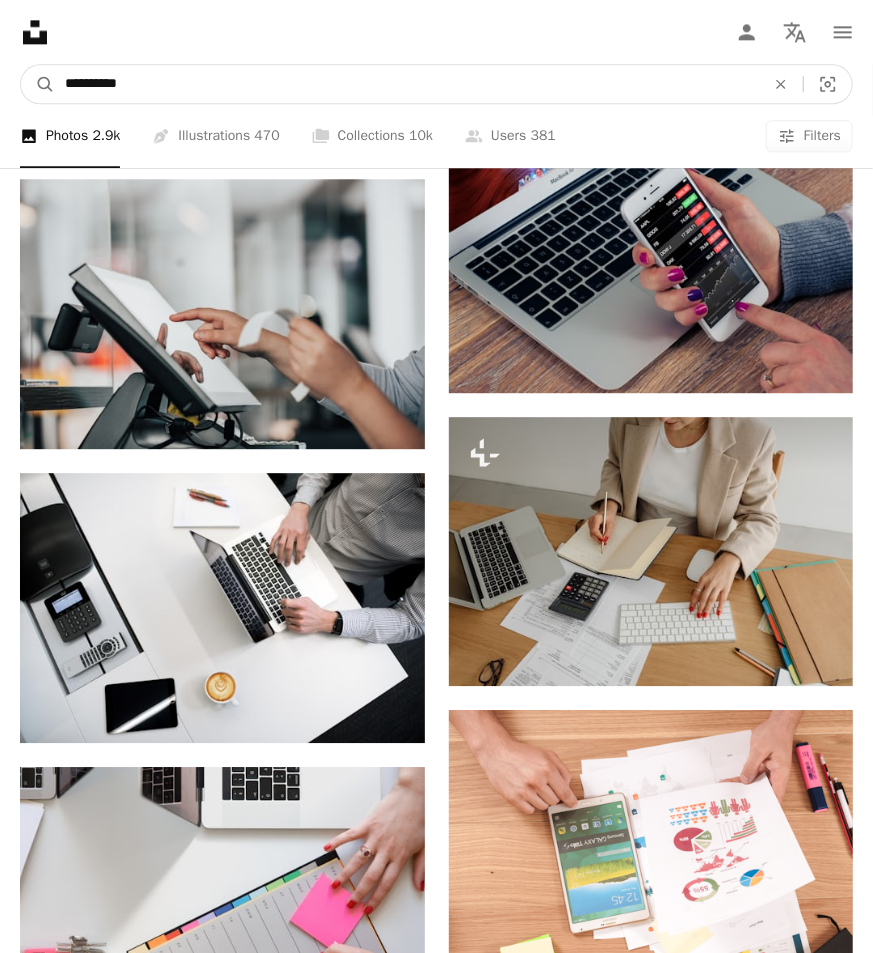 drag, startPoint x: 270, startPoint y: 95, endPoint x: -64, endPoint y: 108, distance: 334.2529 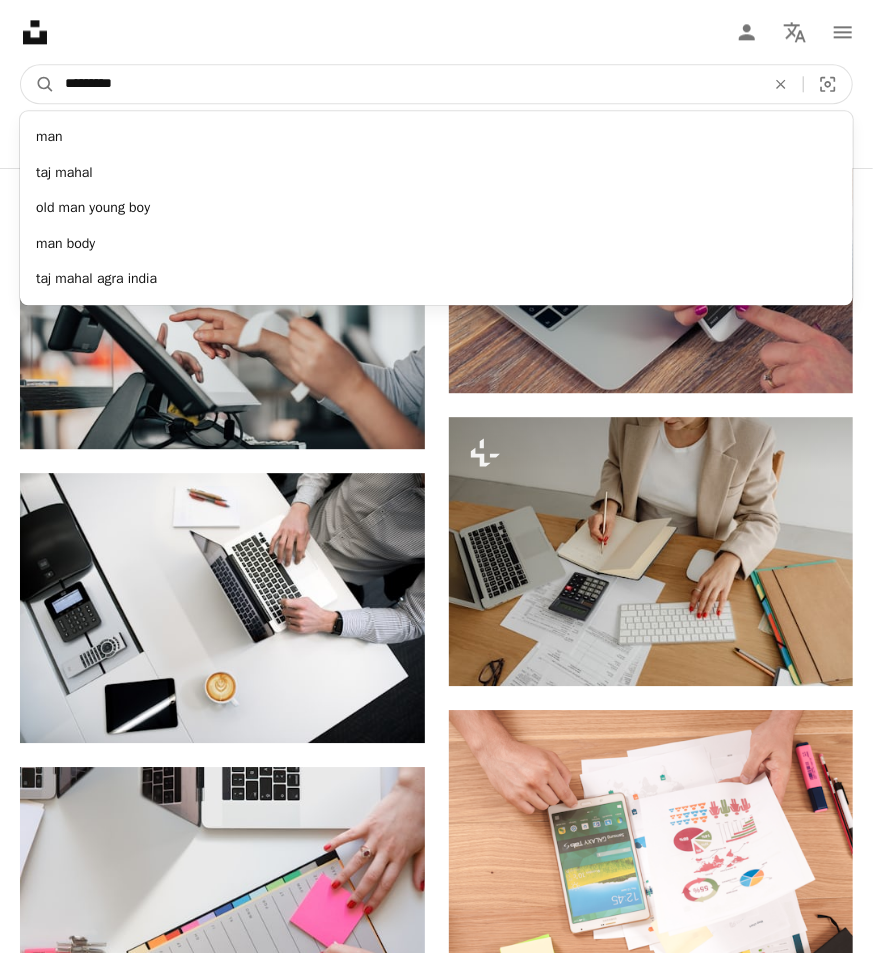 type on "**********" 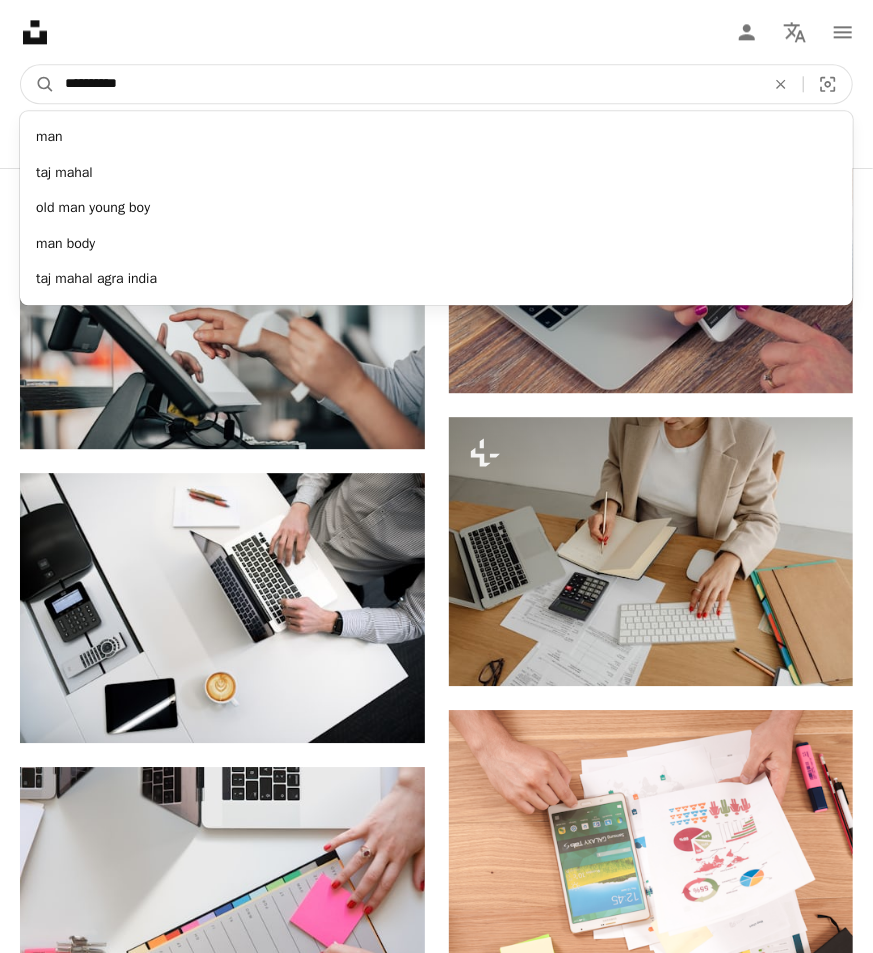 click on "A magnifying glass" at bounding box center [38, 84] 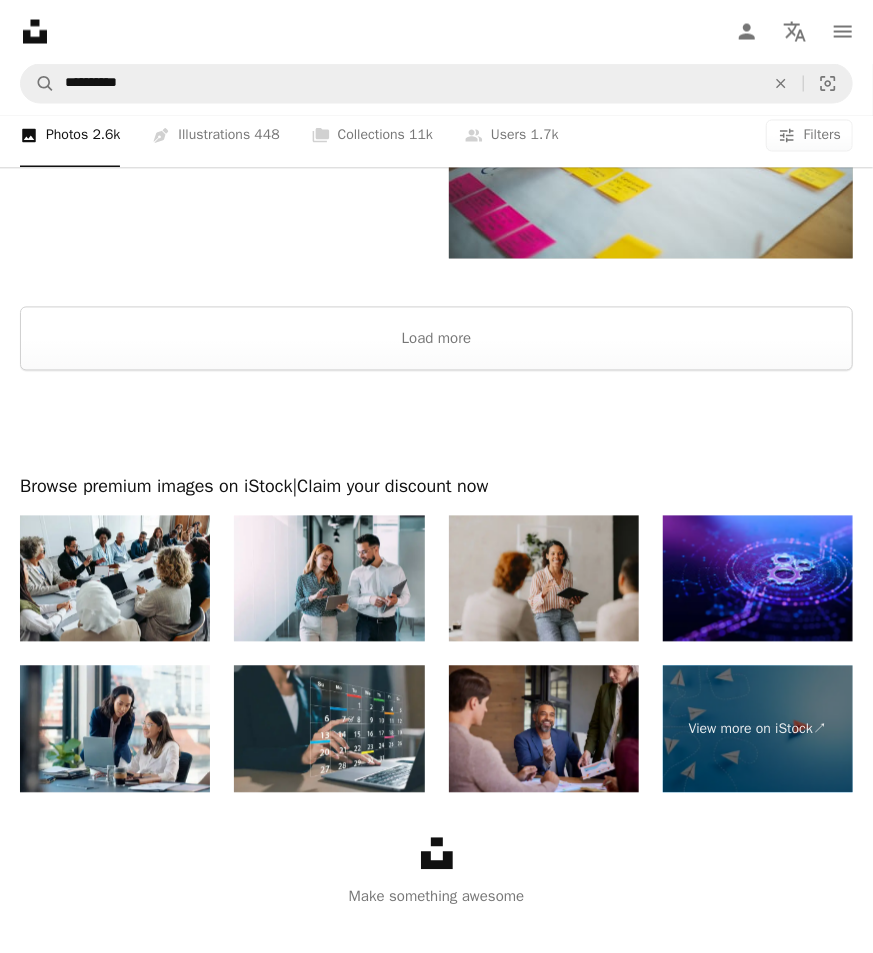 scroll, scrollTop: 3865, scrollLeft: 0, axis: vertical 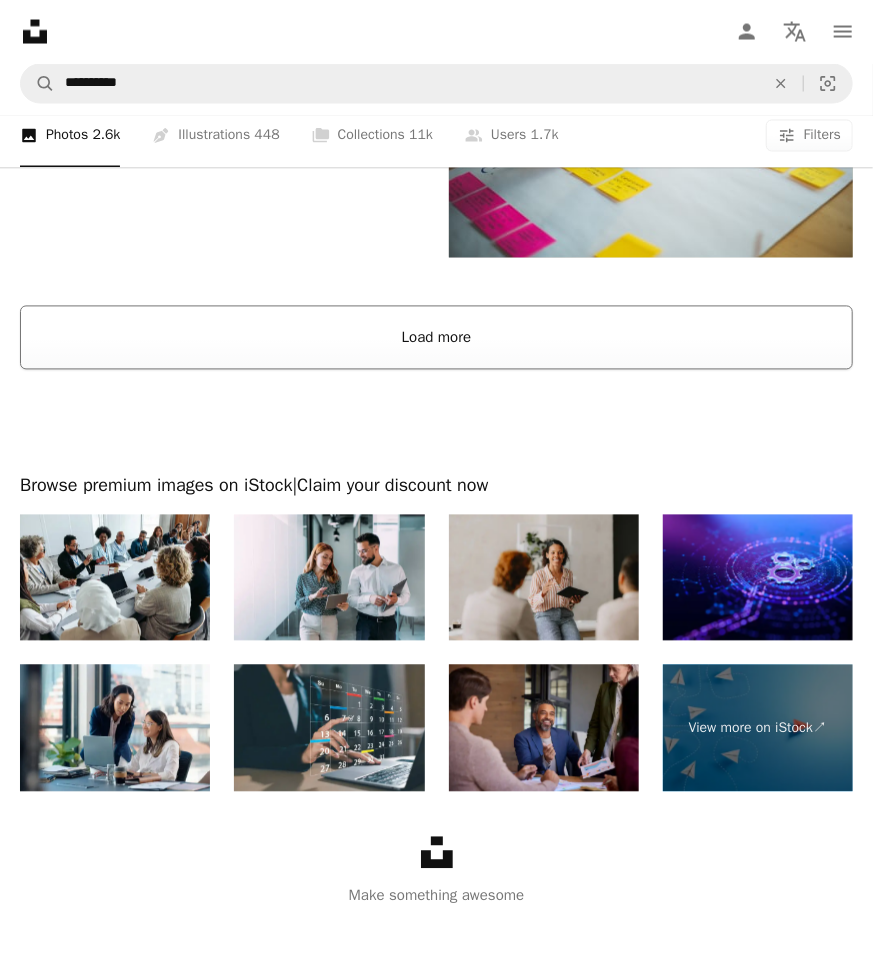 click on "Load more" at bounding box center [436, 338] 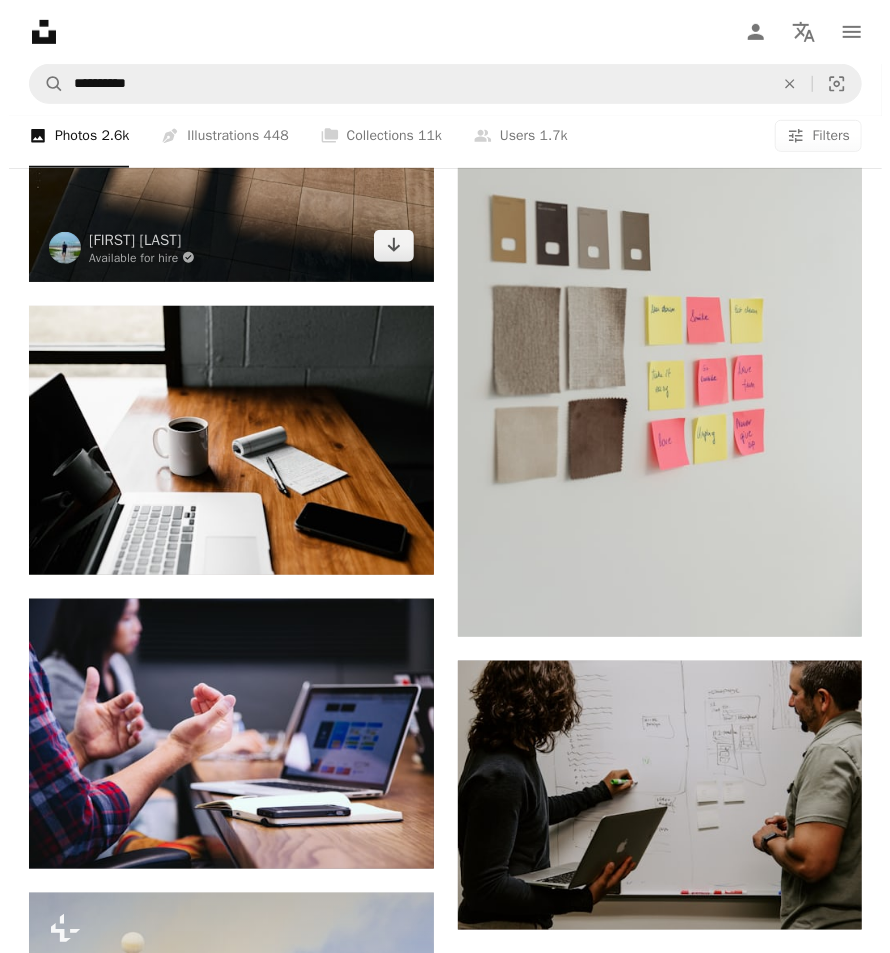 scroll, scrollTop: 5532, scrollLeft: 0, axis: vertical 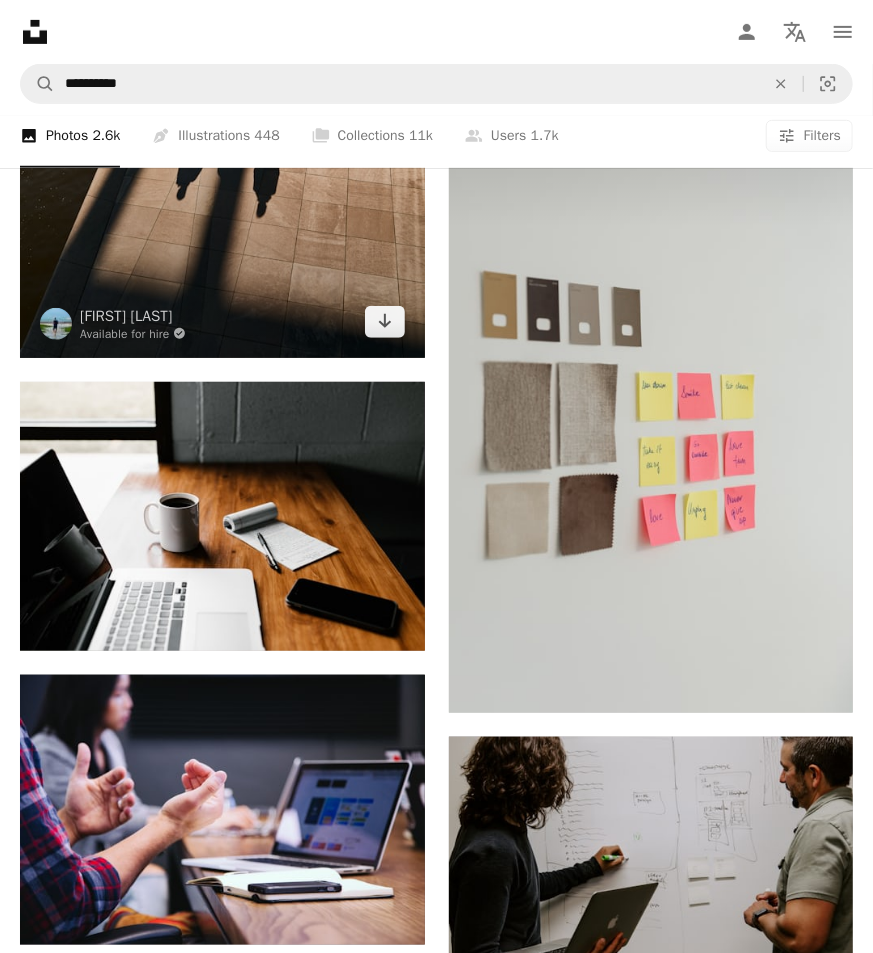click at bounding box center (222, 75) 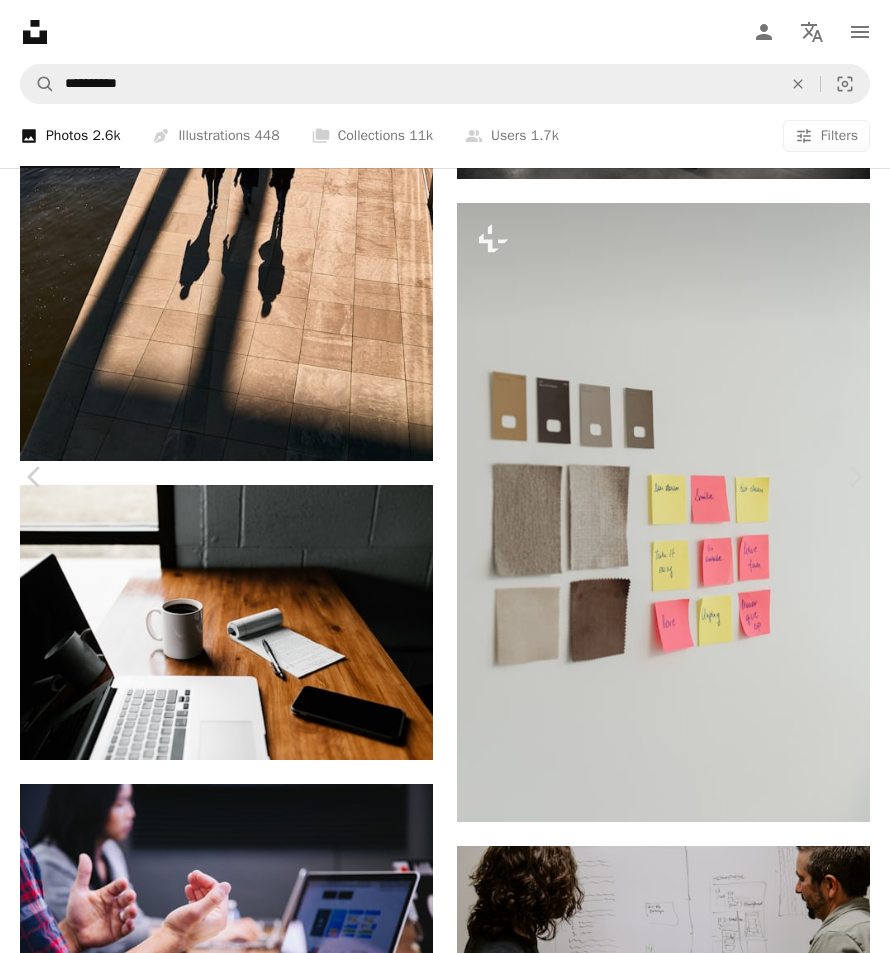 scroll, scrollTop: 3333, scrollLeft: 0, axis: vertical 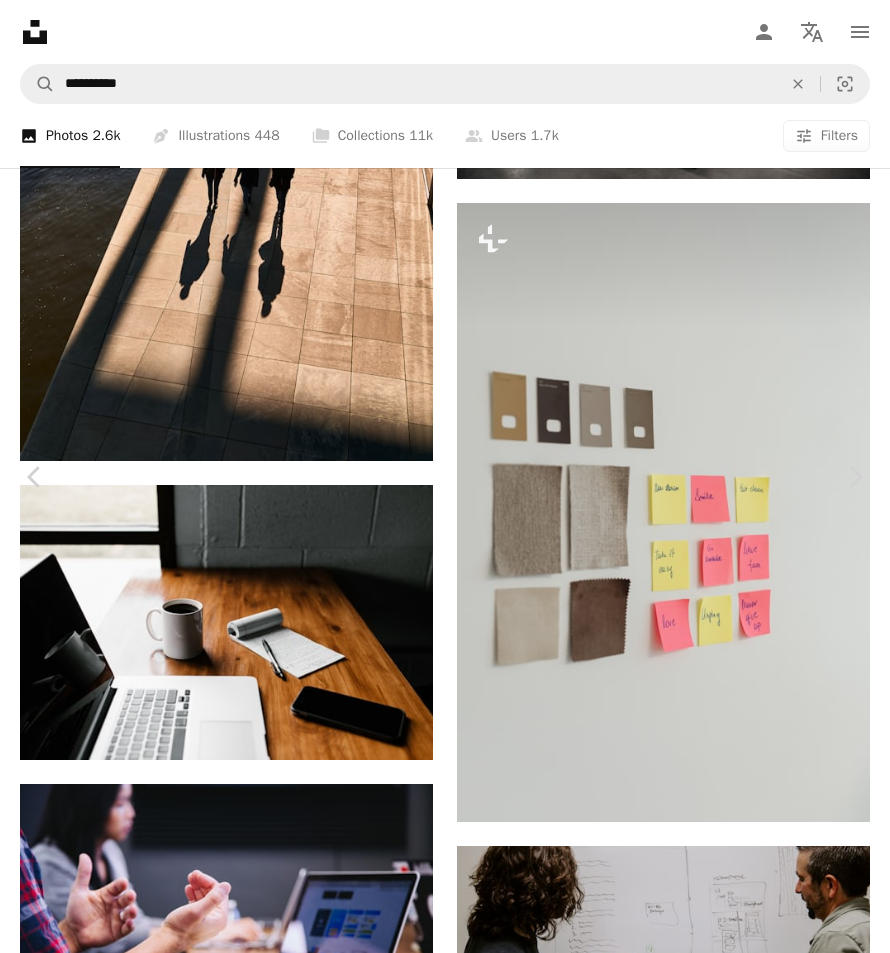 click at bounding box center [258, 8131] 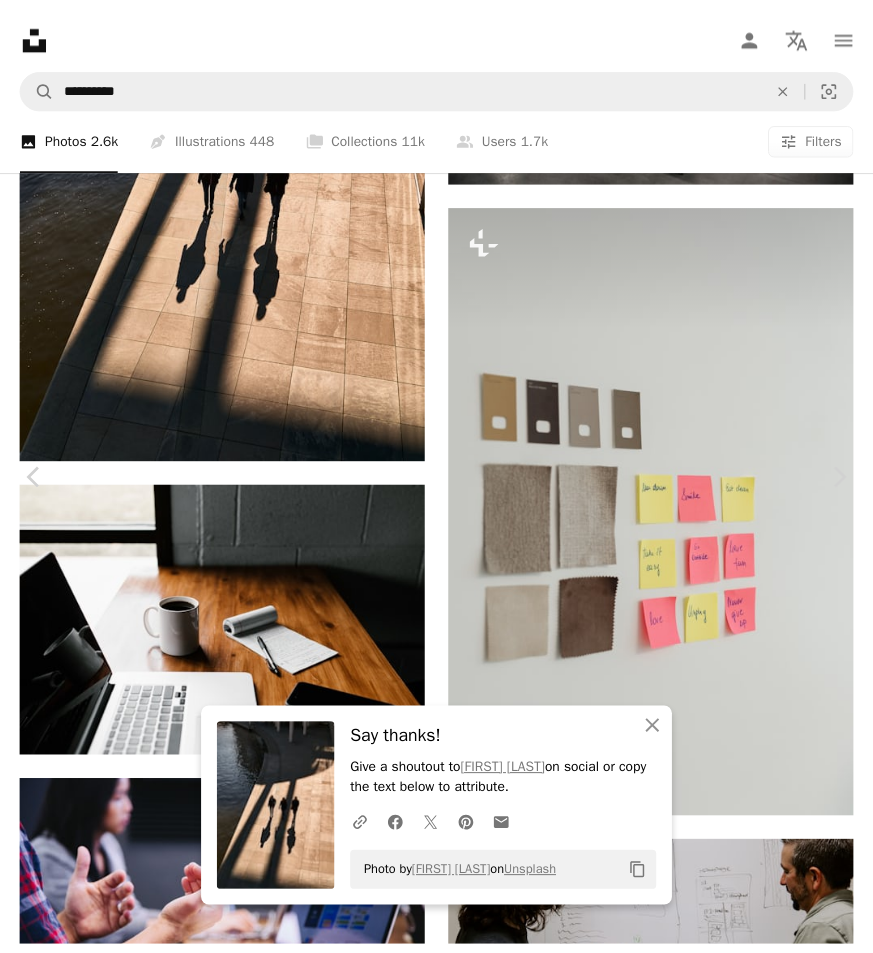 scroll, scrollTop: 0, scrollLeft: 0, axis: both 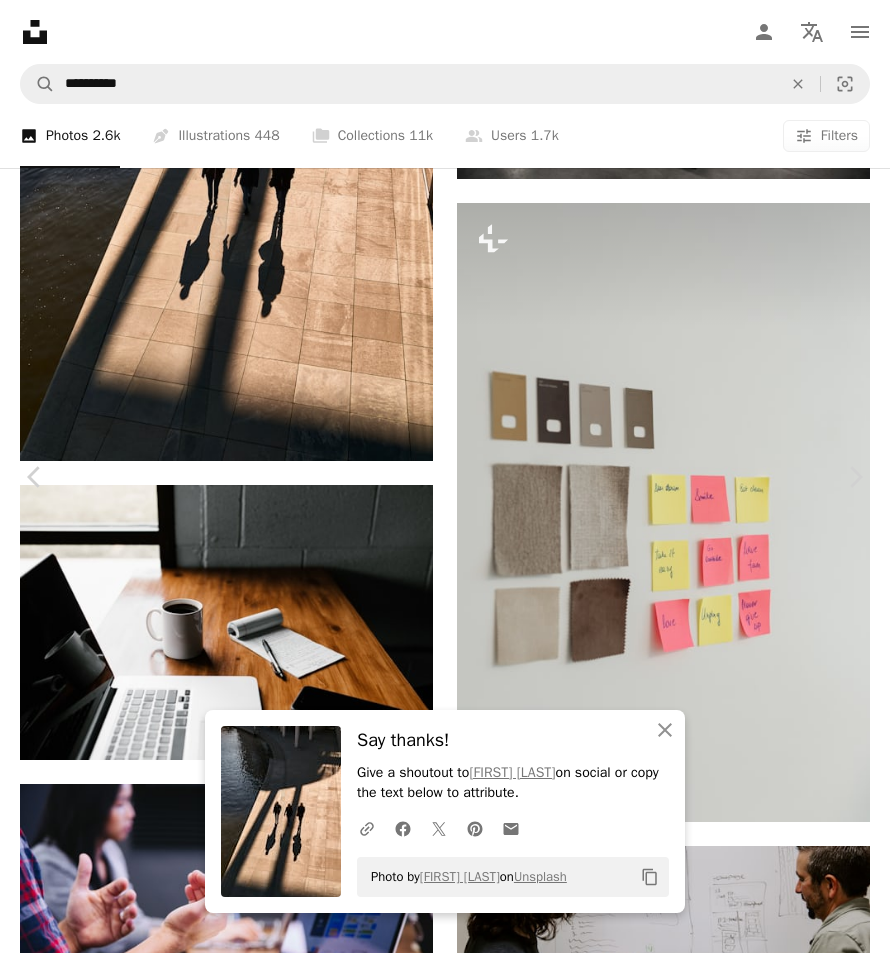click on "An X shape" at bounding box center [20, 20] 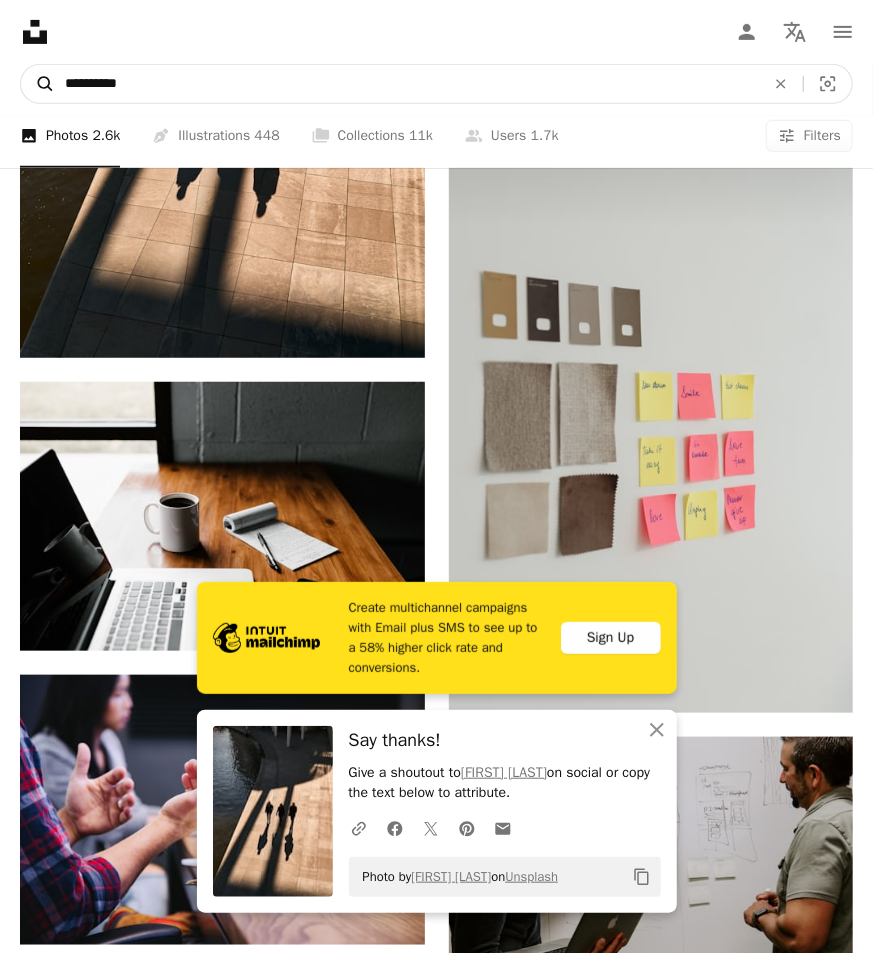 drag, startPoint x: 180, startPoint y: 78, endPoint x: 45, endPoint y: 75, distance: 135.03333 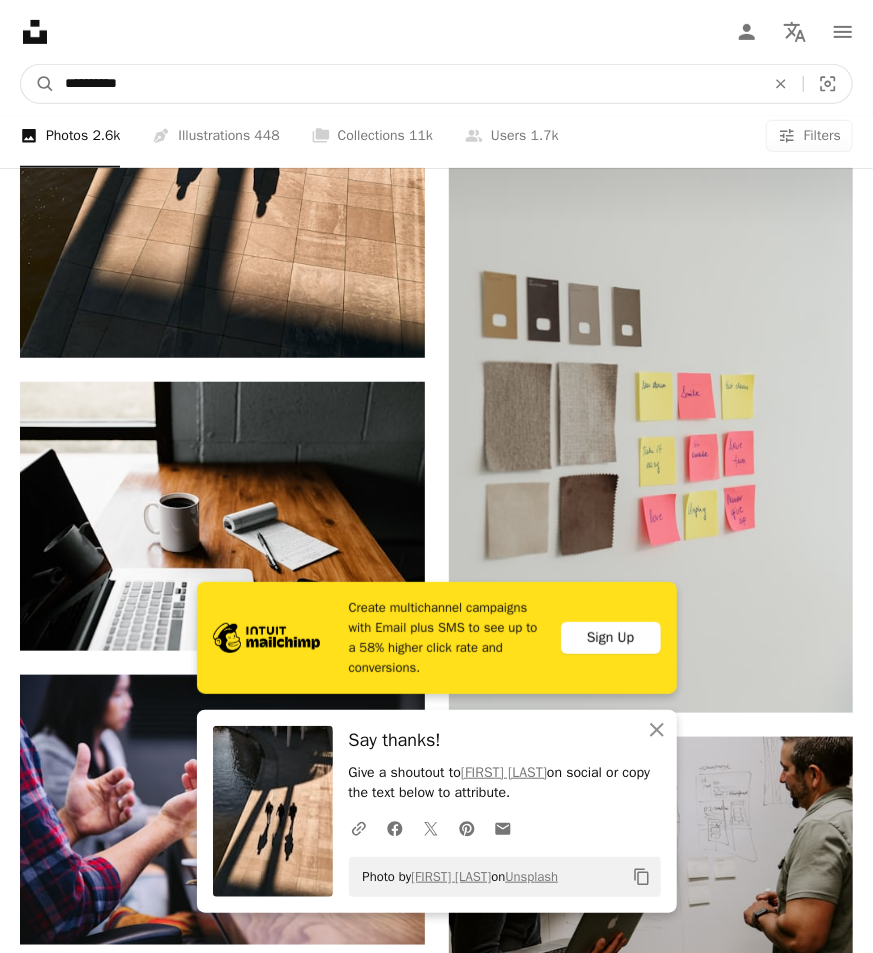 click on "**********" at bounding box center [407, 84] 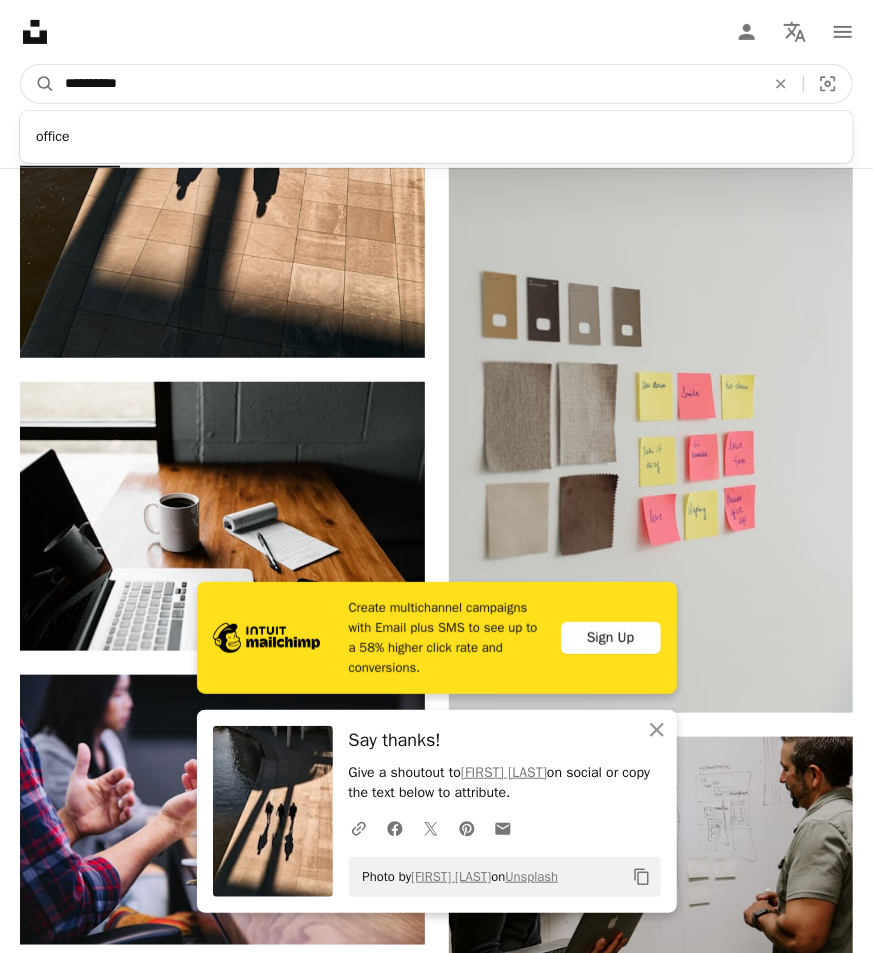 type on "**********" 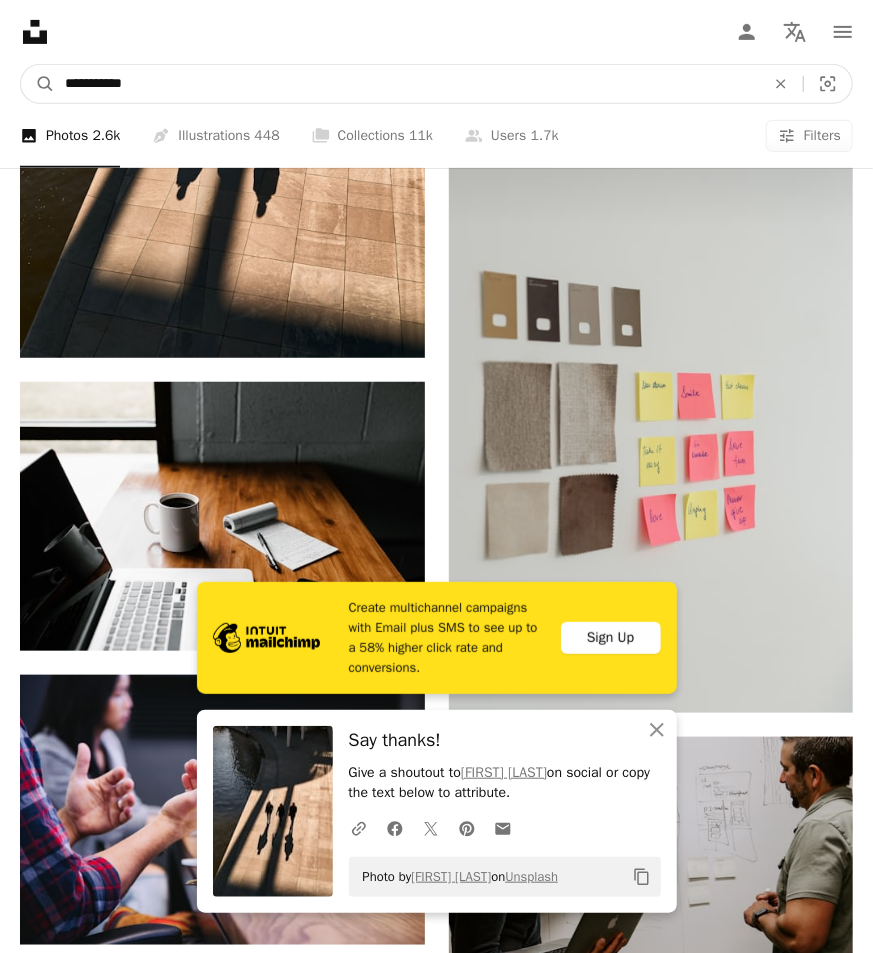 click on "A magnifying glass" at bounding box center [38, 84] 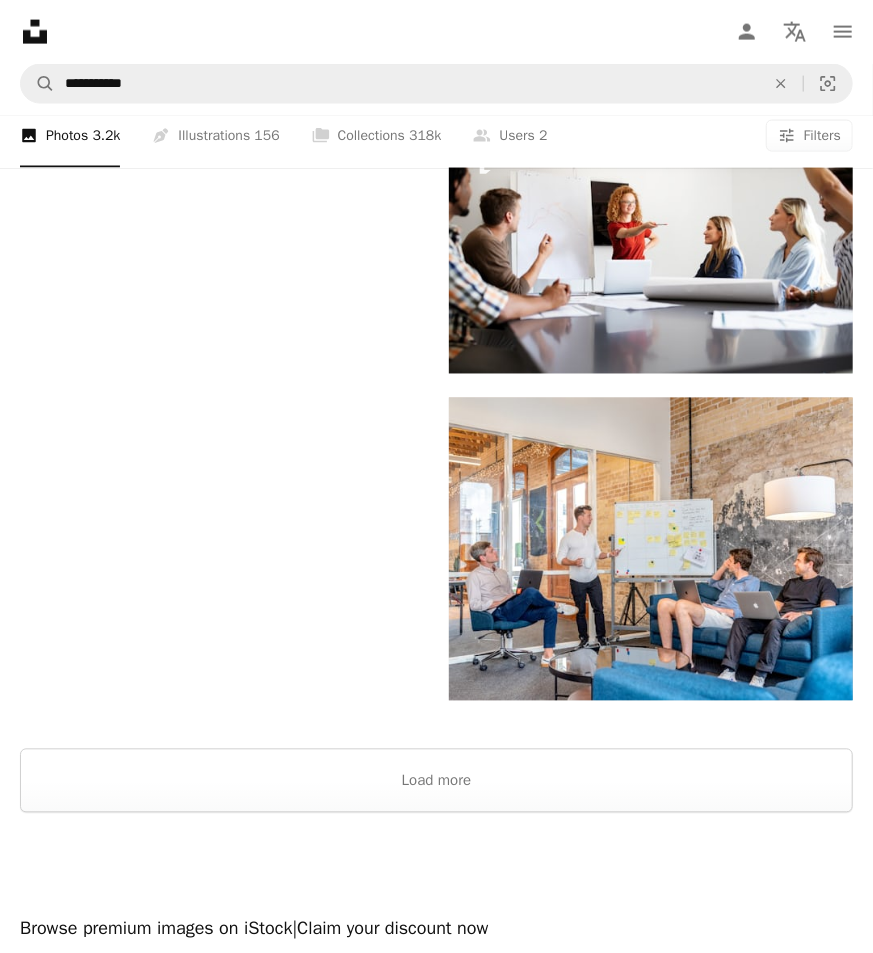 scroll, scrollTop: 3666, scrollLeft: 0, axis: vertical 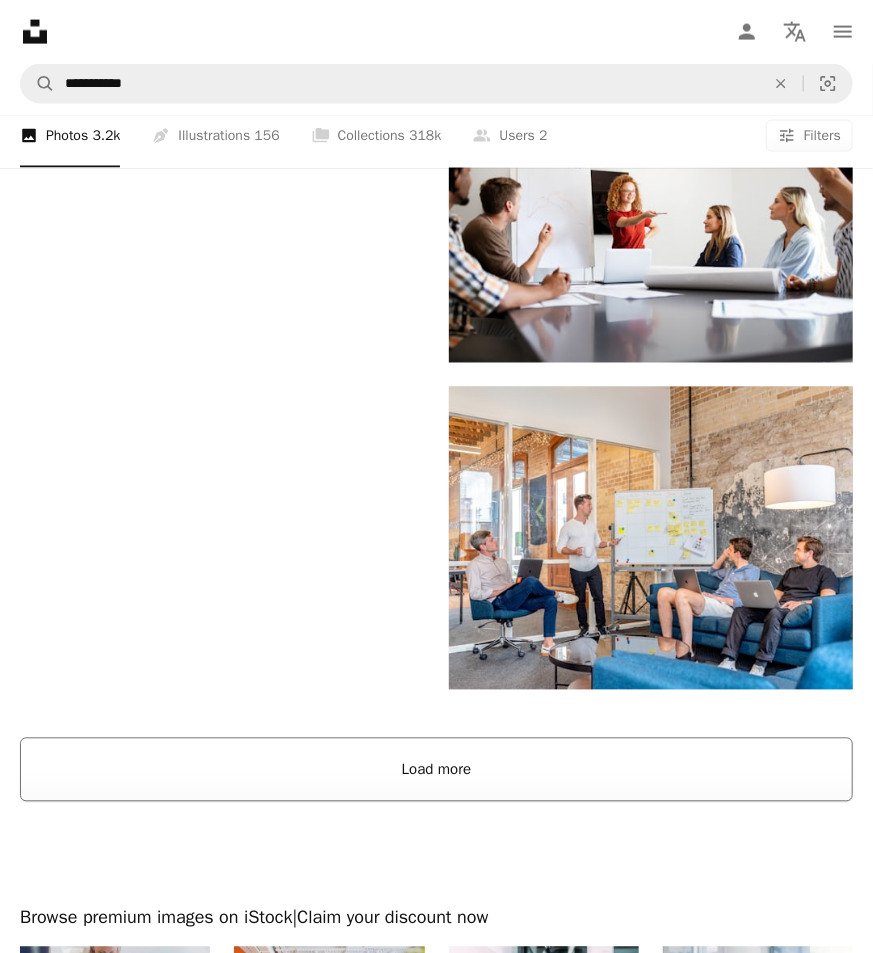click on "Load more" at bounding box center [436, 770] 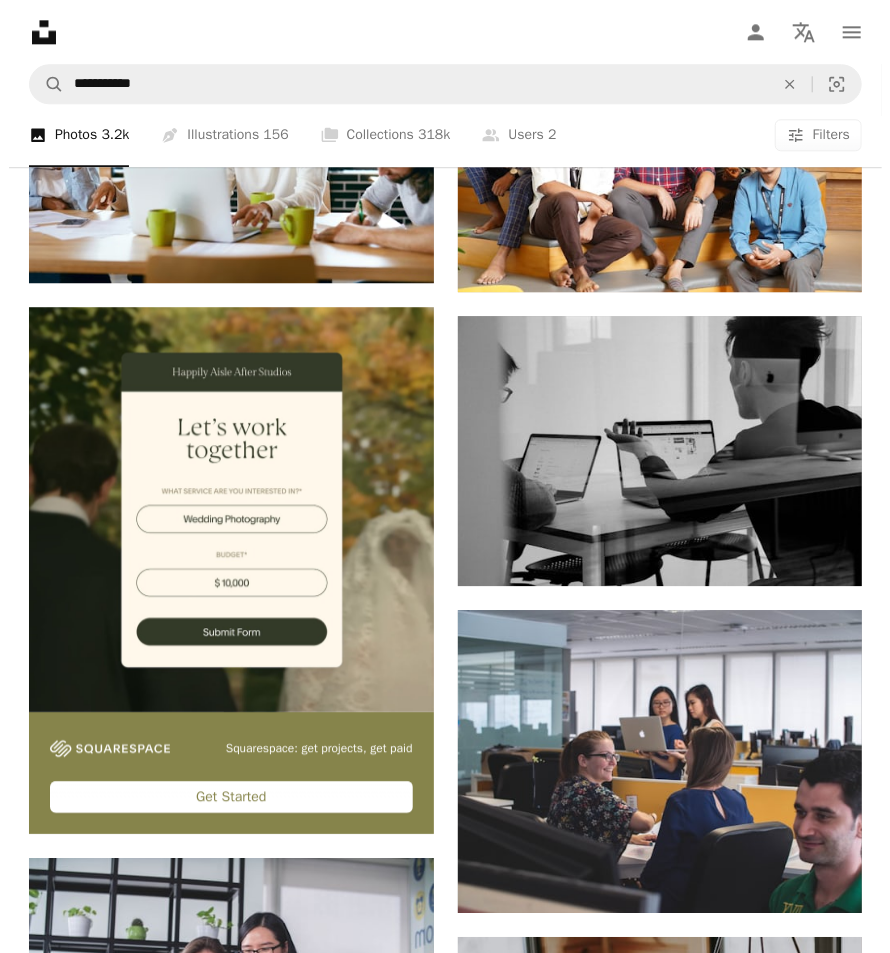 scroll, scrollTop: 4333, scrollLeft: 0, axis: vertical 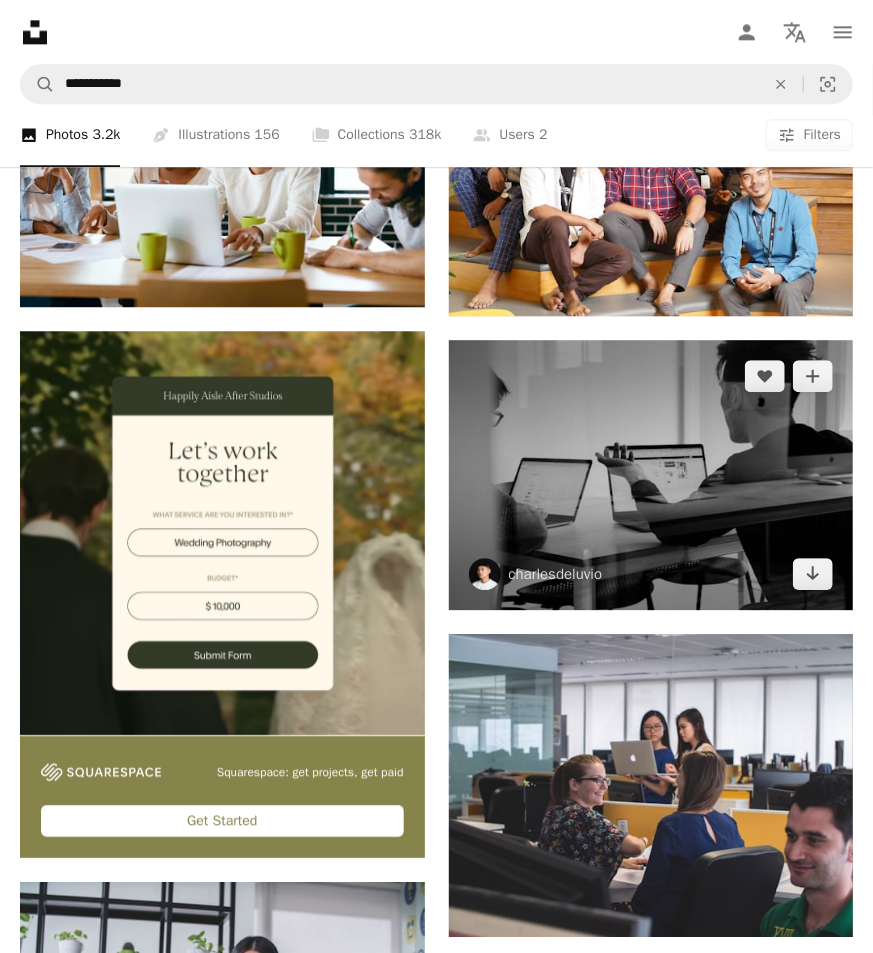 click at bounding box center [651, 474] 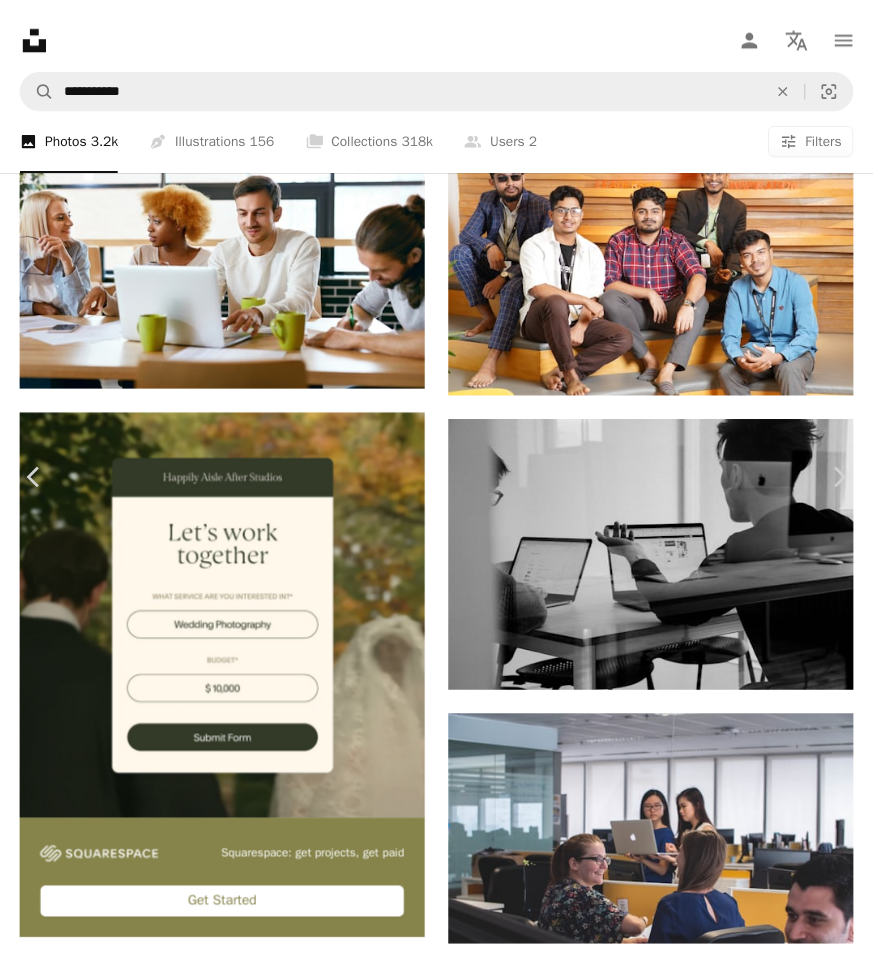 scroll, scrollTop: 2555, scrollLeft: 0, axis: vertical 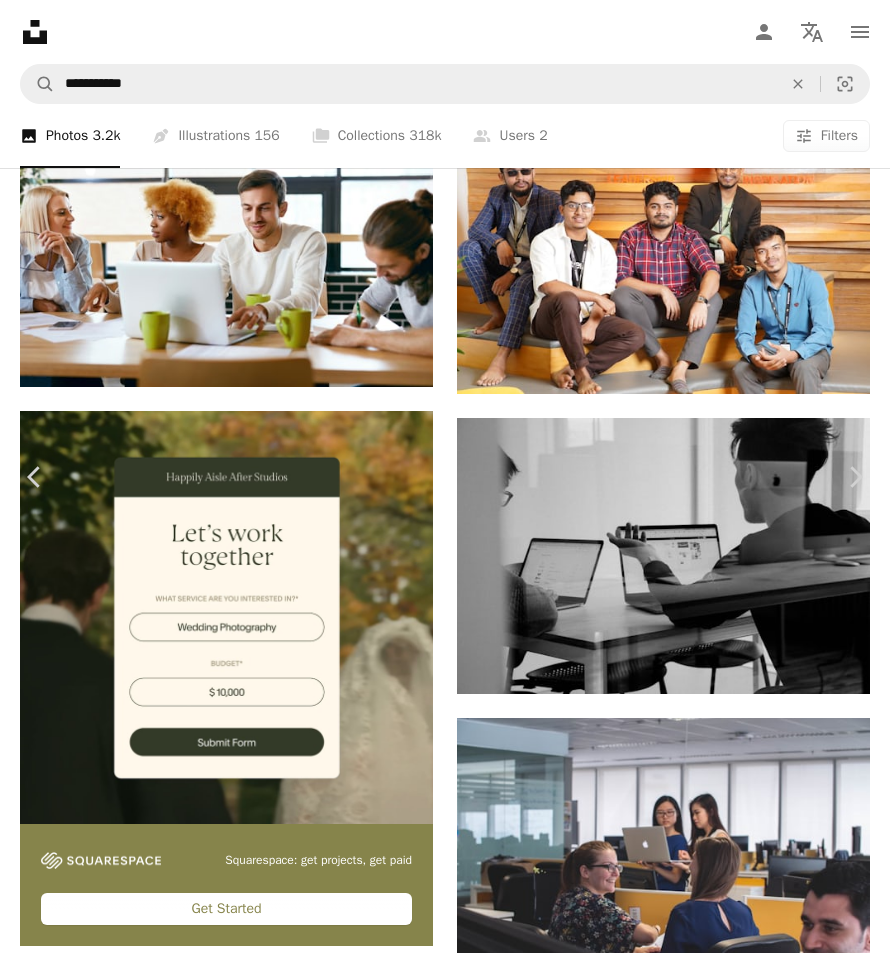 click on "An X shape Chevron left Chevron right charlesdeluvio charlesdeluvio A heart A plus sign Download free Chevron down Zoom in Views 98,259,689 Downloads 1,201,333 Featured in Photos ,  Entrepreneur ,  Business & Work A forward-right arrow Share Info icon Info More Actions Design meeting A map marker Unsplash, [CITY], [COUNTRY] Calendar outlined Published on  March 29, 2019 Camera Canon, EOS 6D Safety Free to use under the  Unsplash License office meeting design apple working macbook feedback discussion review consultation course figma investor negotiation dialogue learning and development appointment seek advice business human Free images Browse premium related images on iStock  |  Save 20% with code UNSPLASH20 View more on iStock  ↗ Related images A heart A plus sign Jo Raymaekers Available for hire A checkmark inside of a circle Arrow pointing down A heart A plus sign" at bounding box center (445, 3999) 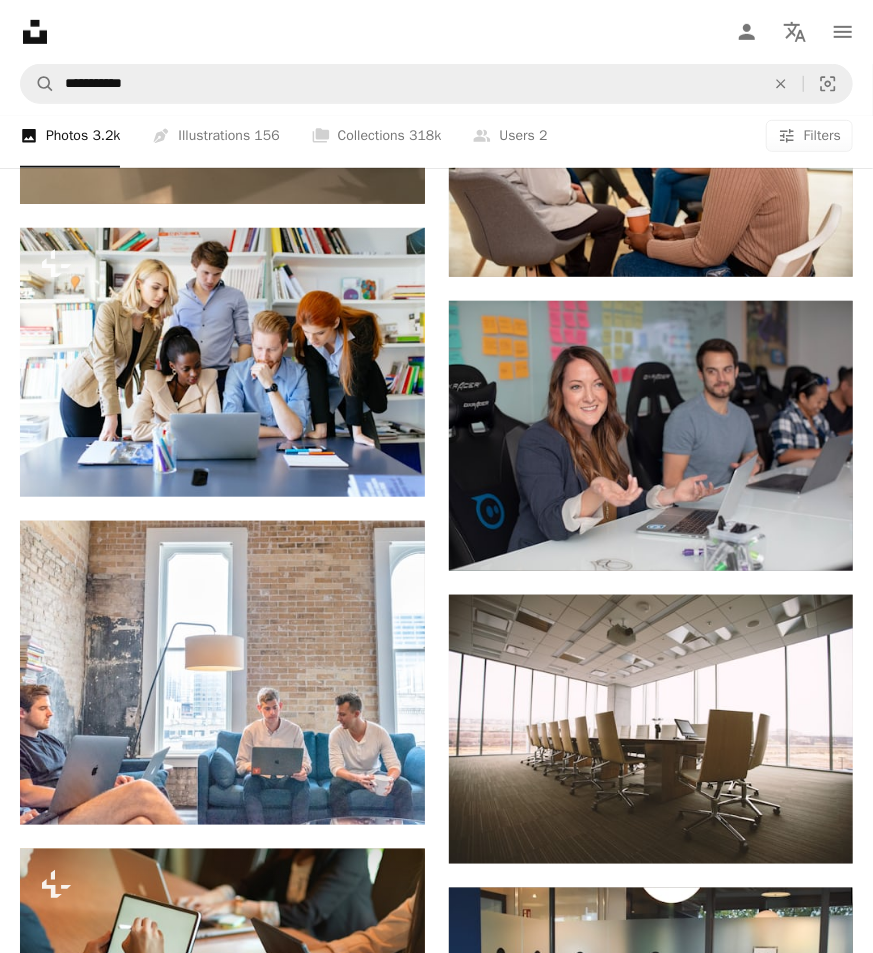 scroll, scrollTop: 16111, scrollLeft: 0, axis: vertical 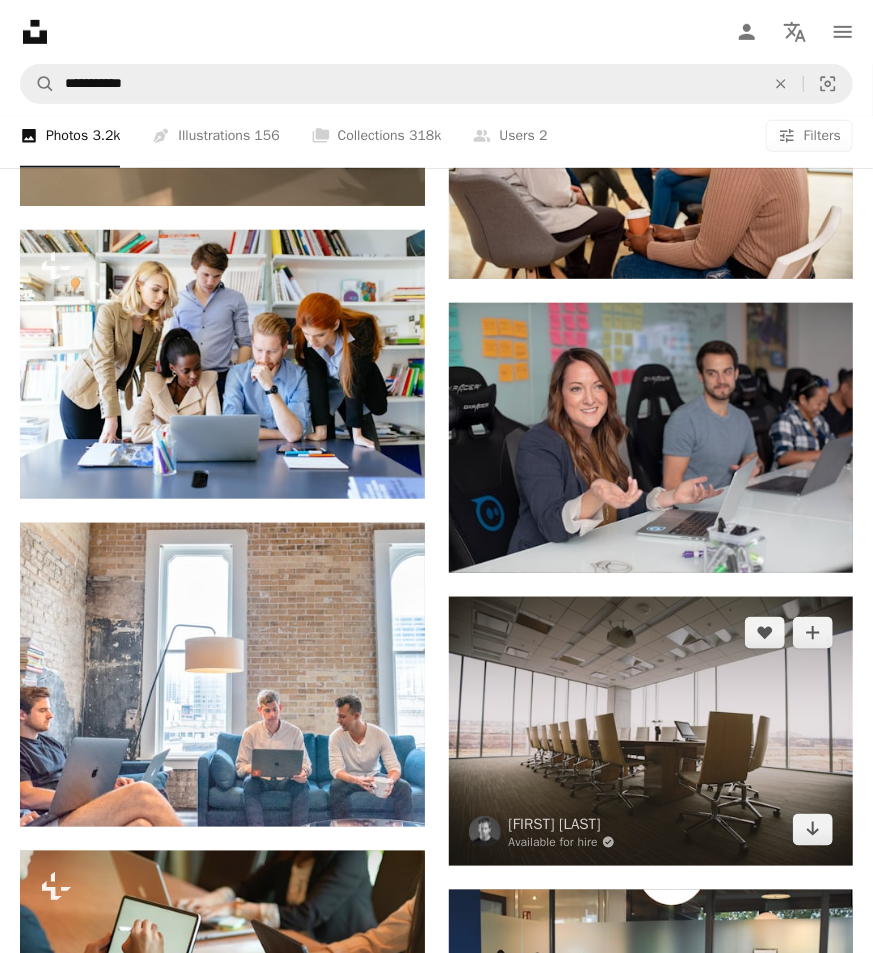 click at bounding box center [651, 731] 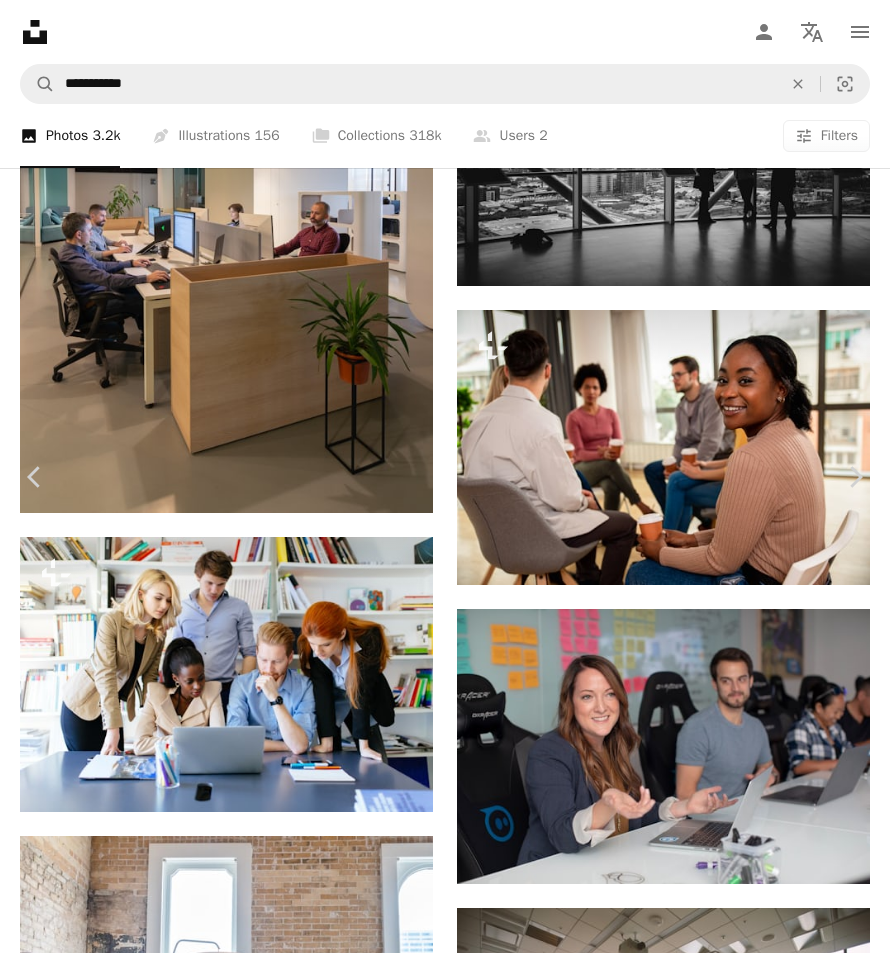 click on "Download free" at bounding box center (695, 6880) 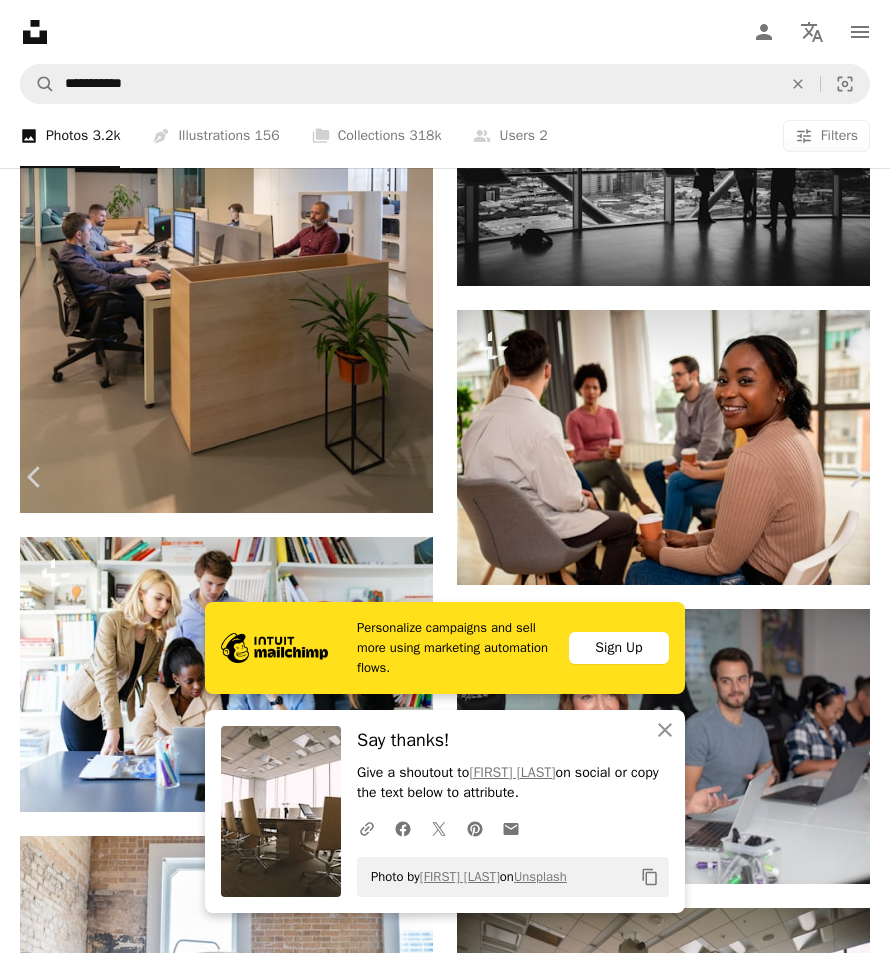 click on "An X shape" at bounding box center [20, 20] 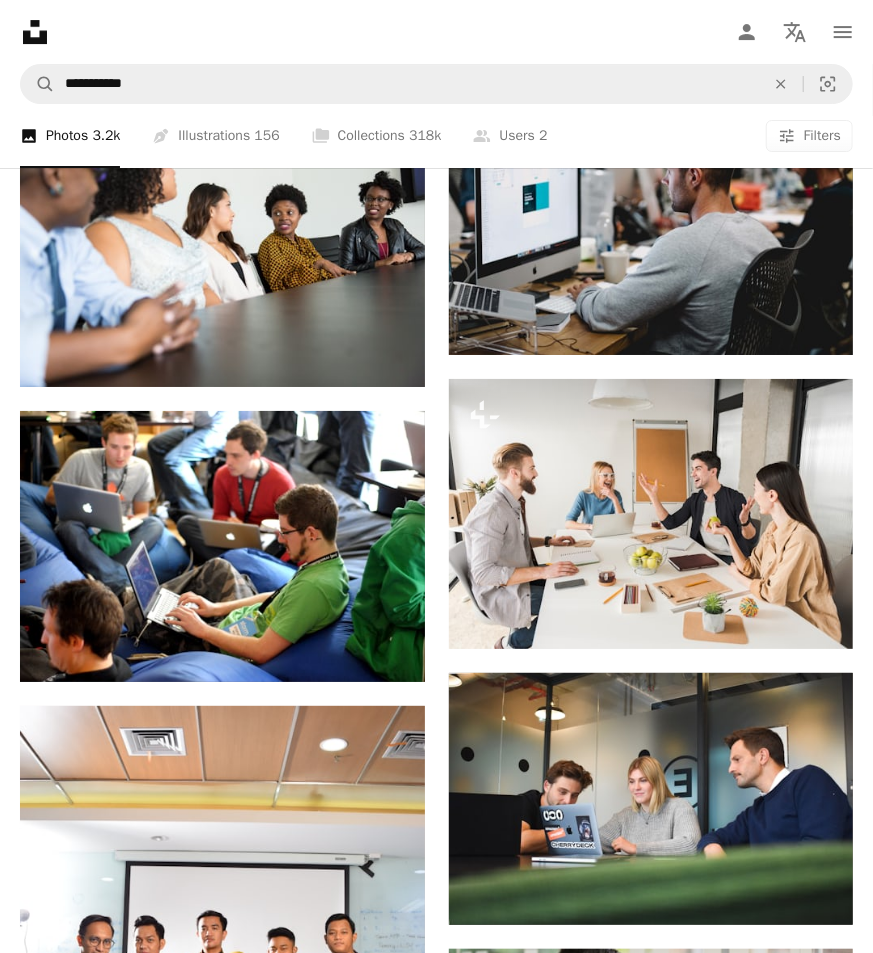 scroll, scrollTop: 26111, scrollLeft: 0, axis: vertical 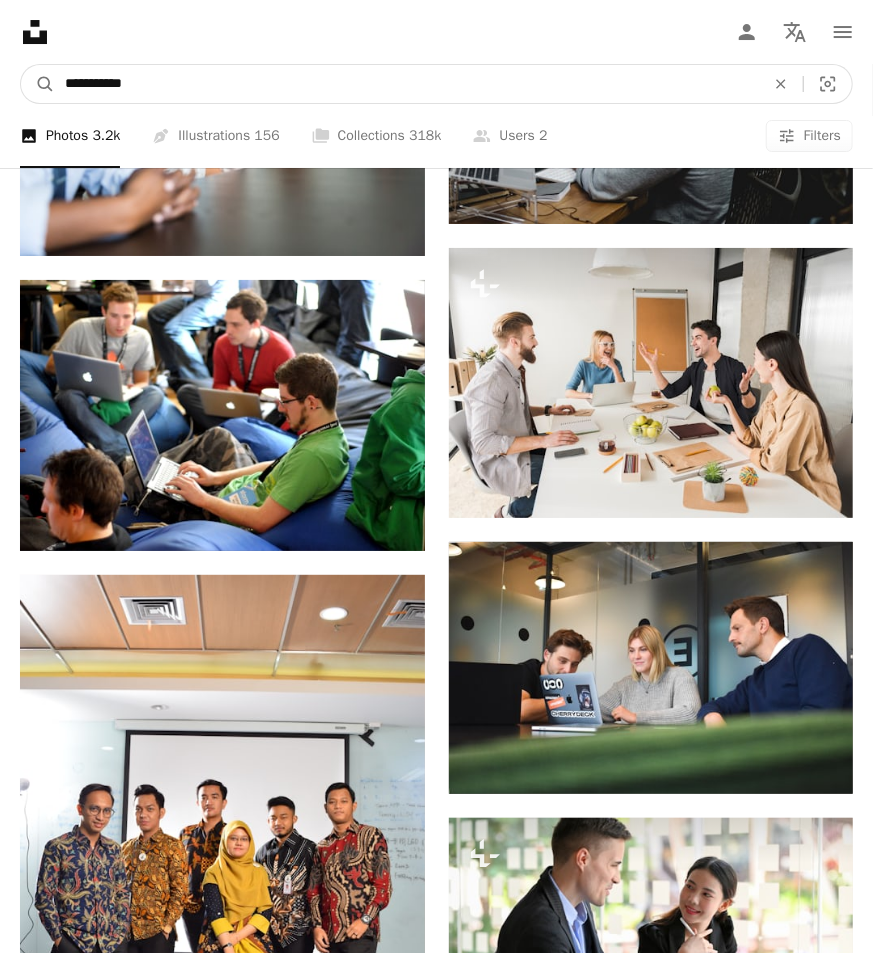 click on "**********" at bounding box center [407, 84] 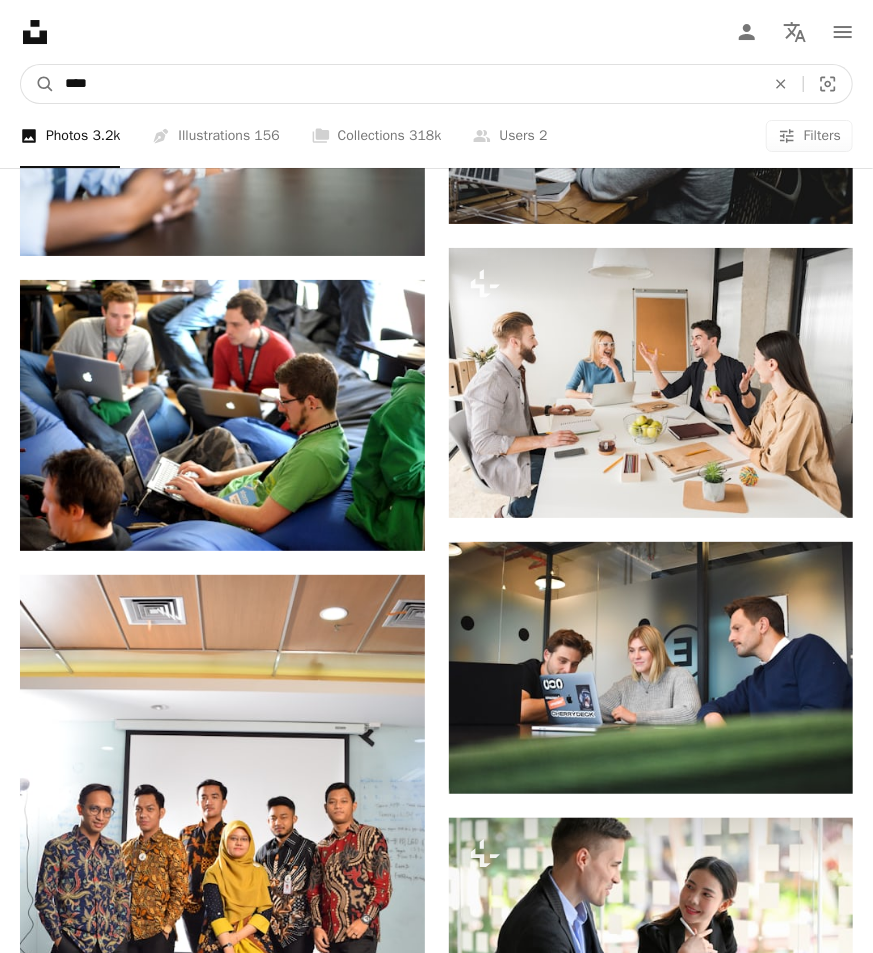 type on "****" 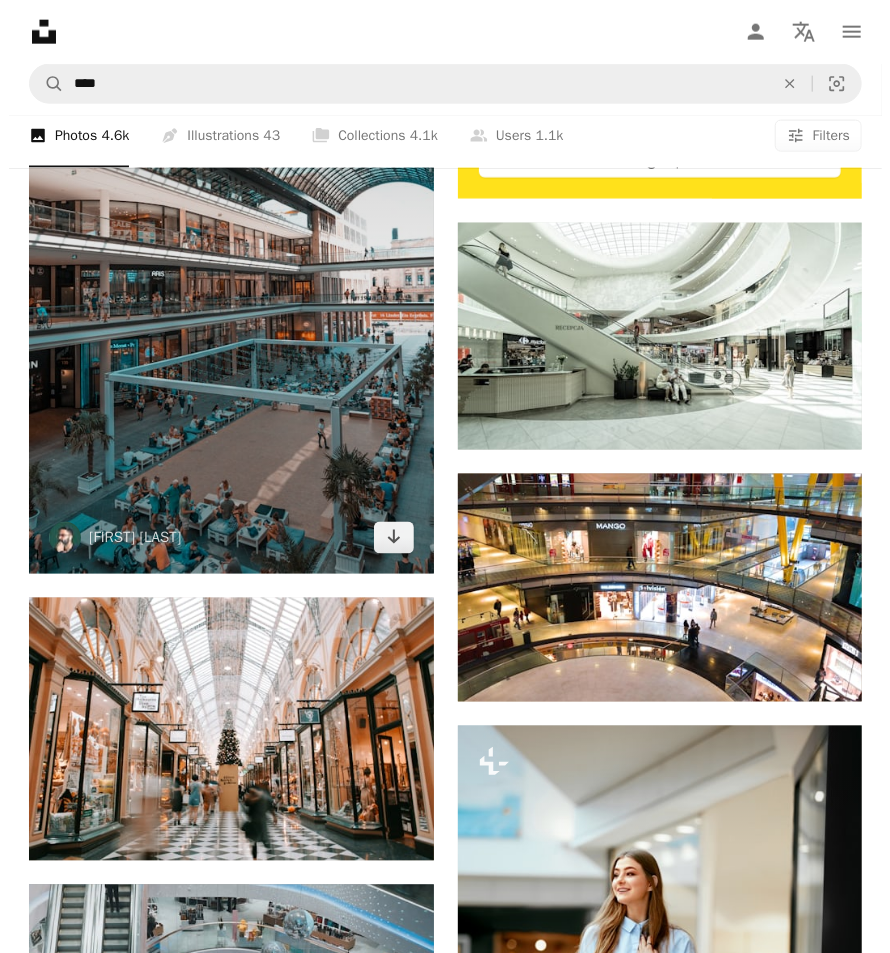 scroll, scrollTop: 888, scrollLeft: 0, axis: vertical 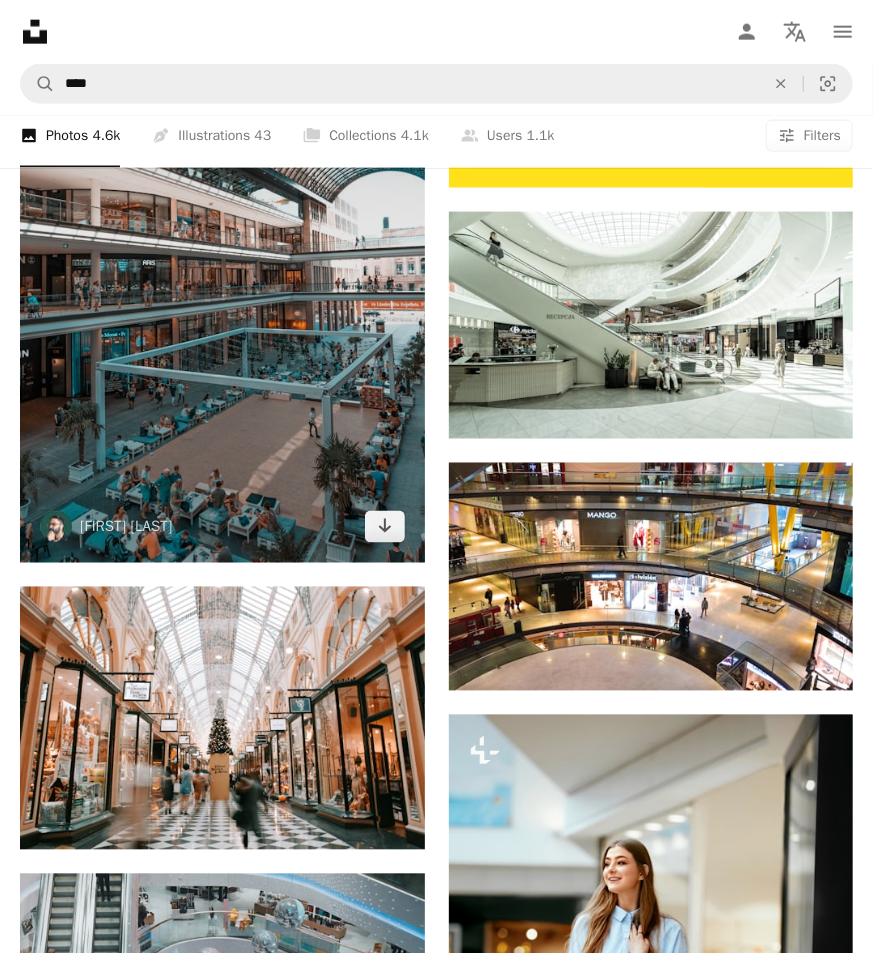 click at bounding box center [222, 260] 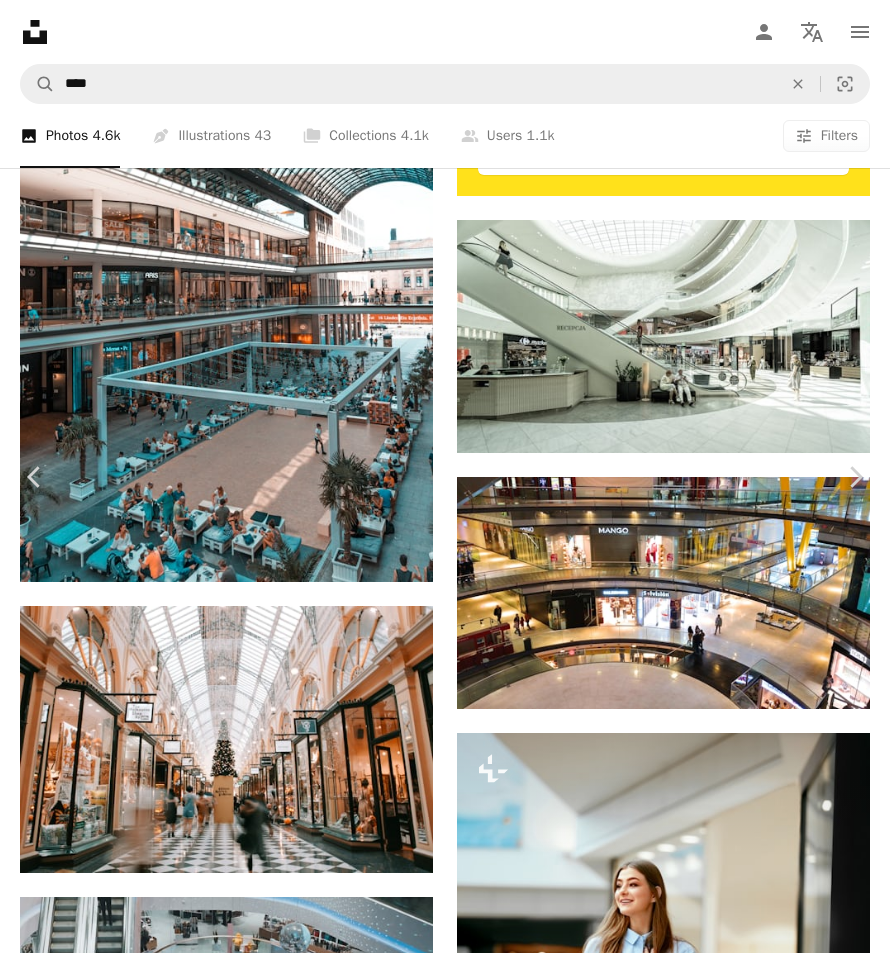 scroll, scrollTop: 111, scrollLeft: 0, axis: vertical 